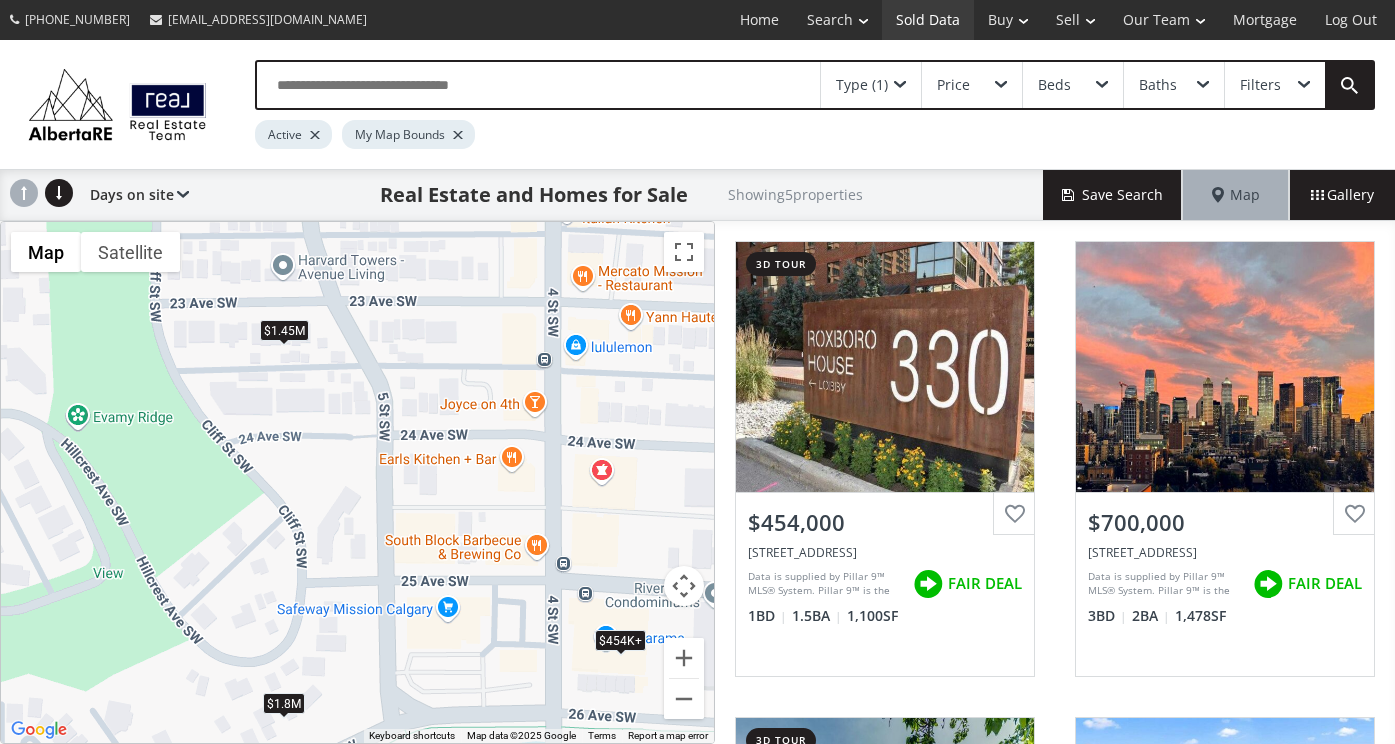 scroll, scrollTop: 0, scrollLeft: 0, axis: both 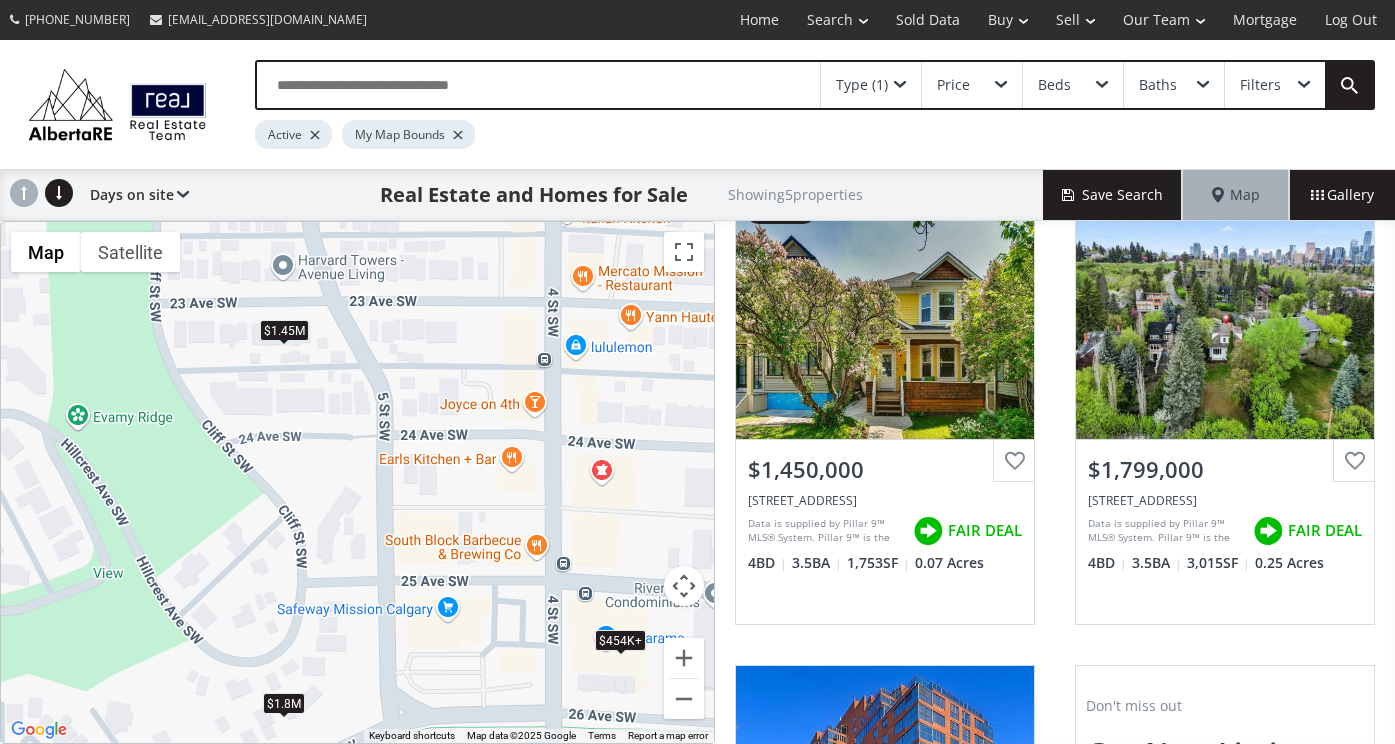 click on "Type   (1)" at bounding box center [862, 85] 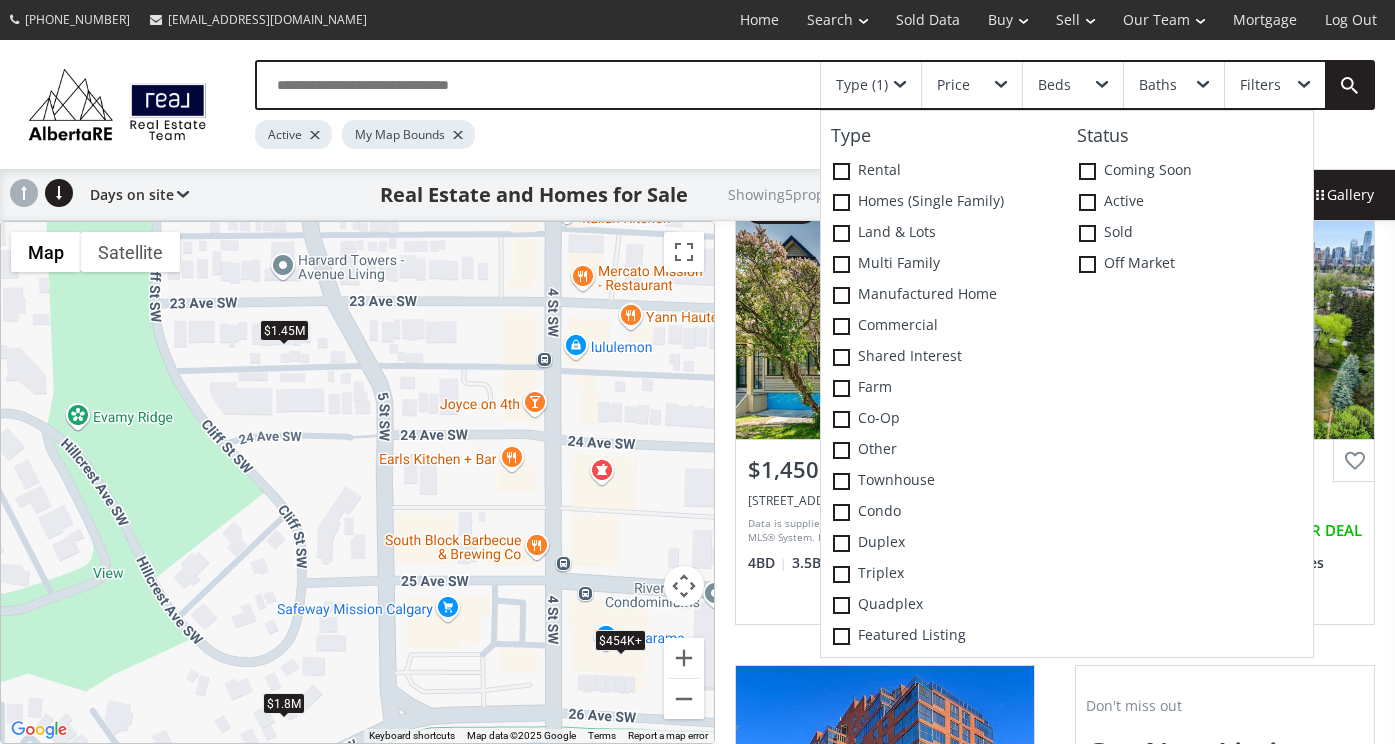 click on "Type   (1) Type Rental Homes (Single Family) Land & Lots Multi family Manufactured Home Commercial Shared Interest Farm Co-op Other Townhouse Condo Duplex Triplex Quadplex Featured Listing Status Coming Soon Active Sold Off Market Price Beds Baths Filters Active My Map Bounds" at bounding box center [697, 104] 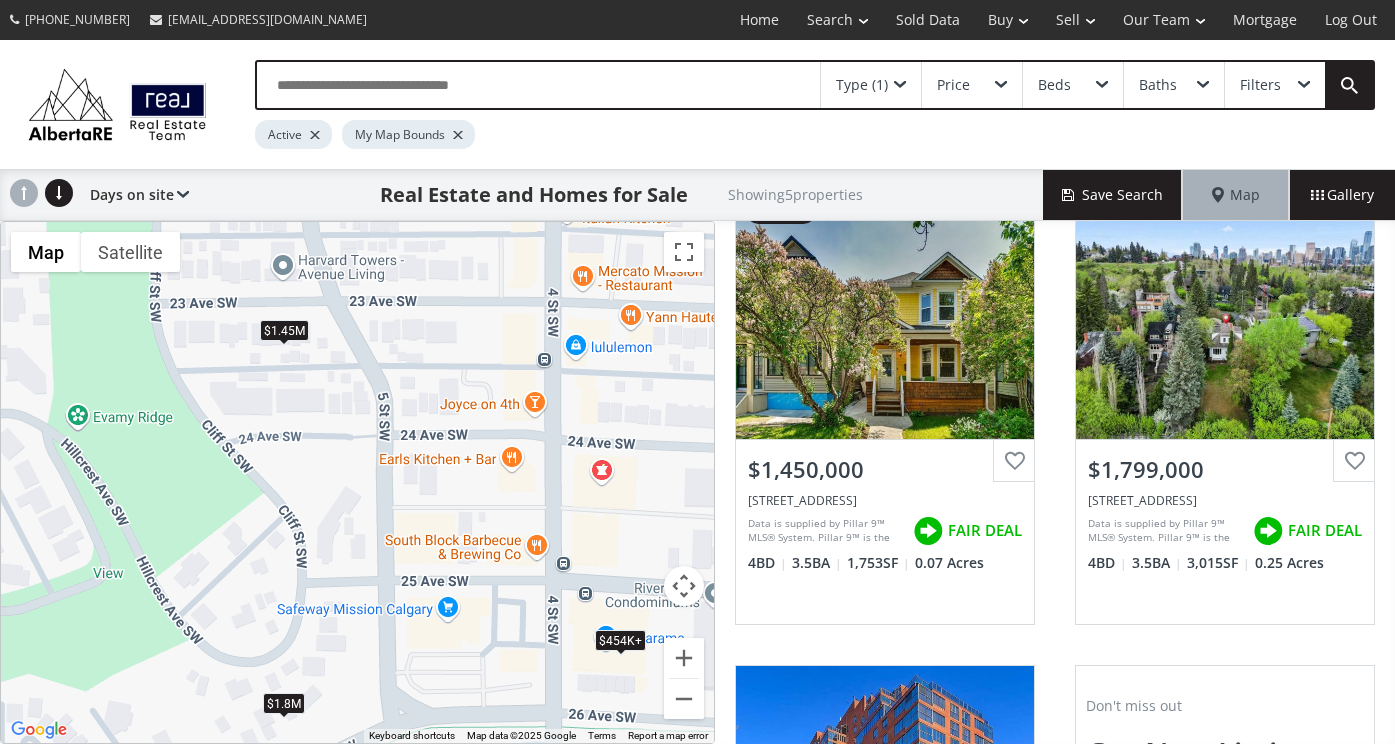 click at bounding box center [1001, 85] 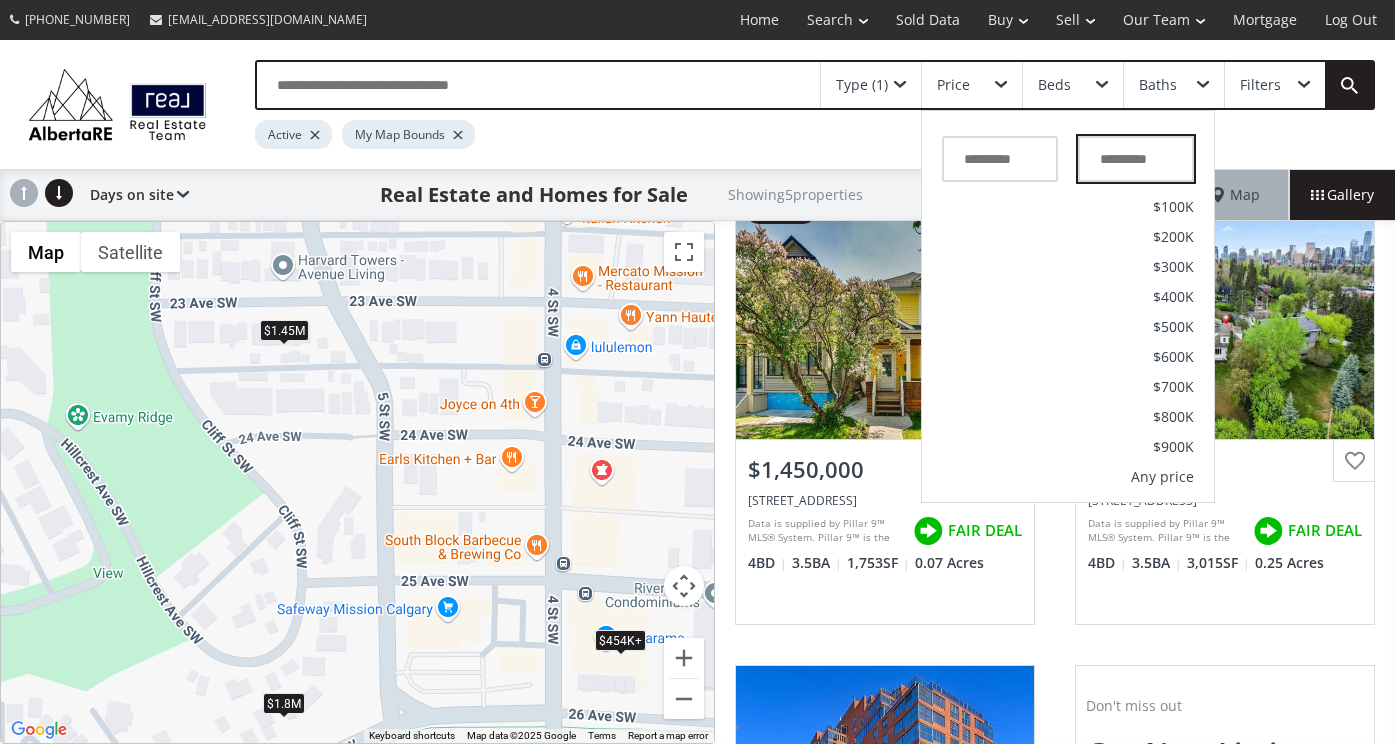 click at bounding box center [1136, 159] 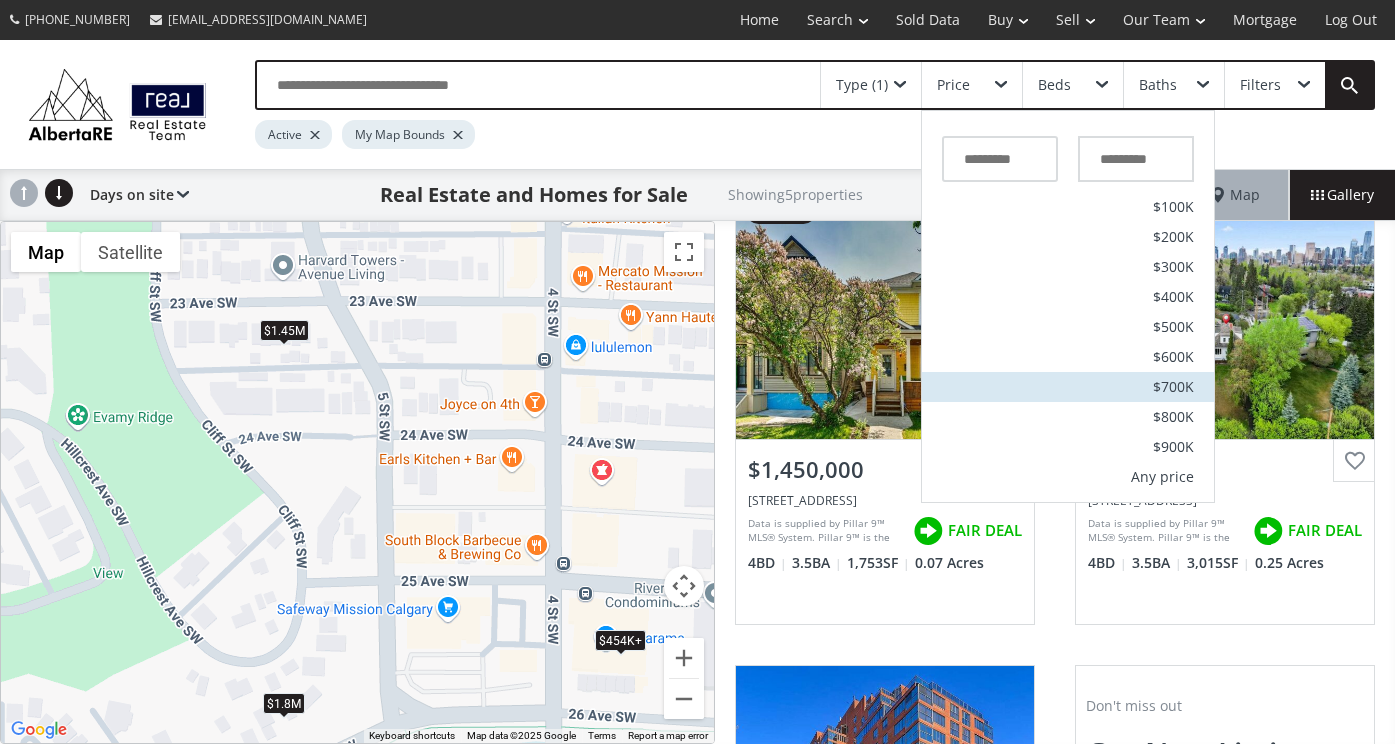 click on "$700K" at bounding box center (1173, 387) 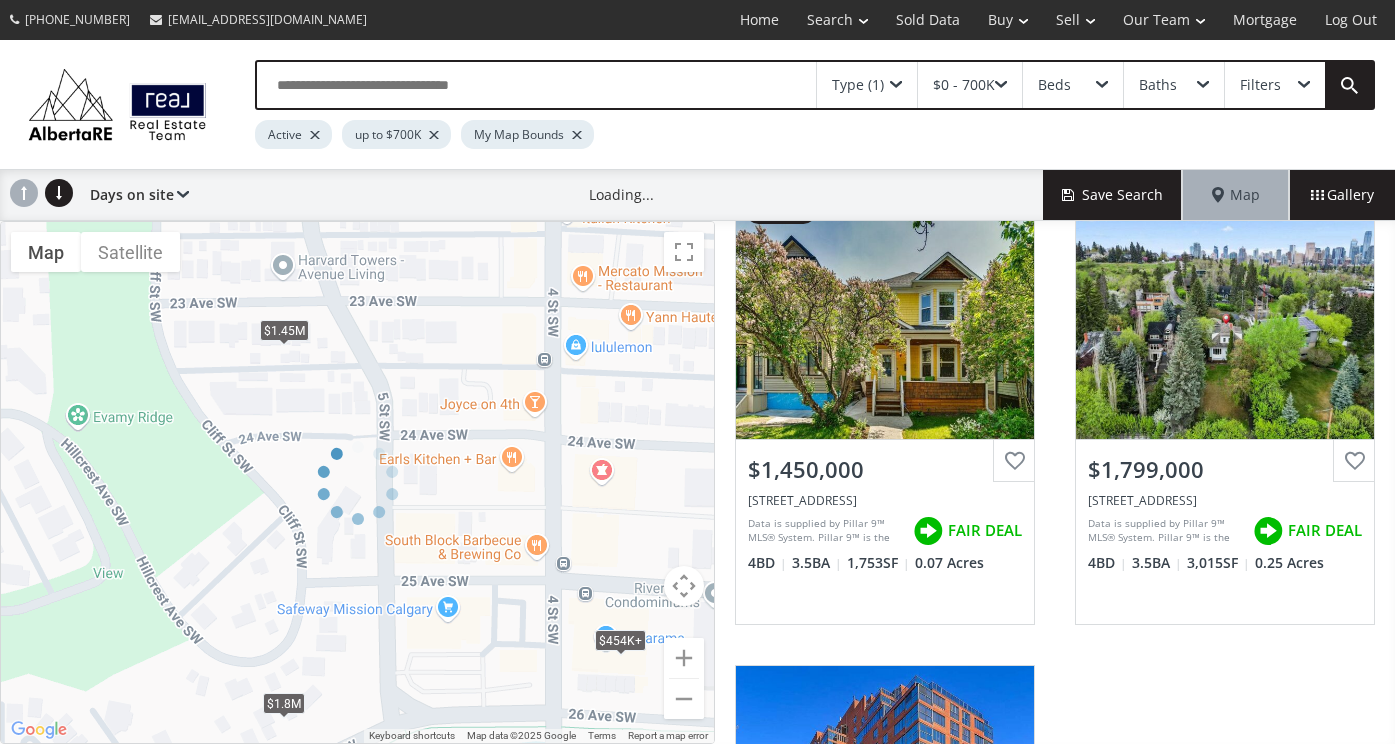 scroll, scrollTop: 52, scrollLeft: 0, axis: vertical 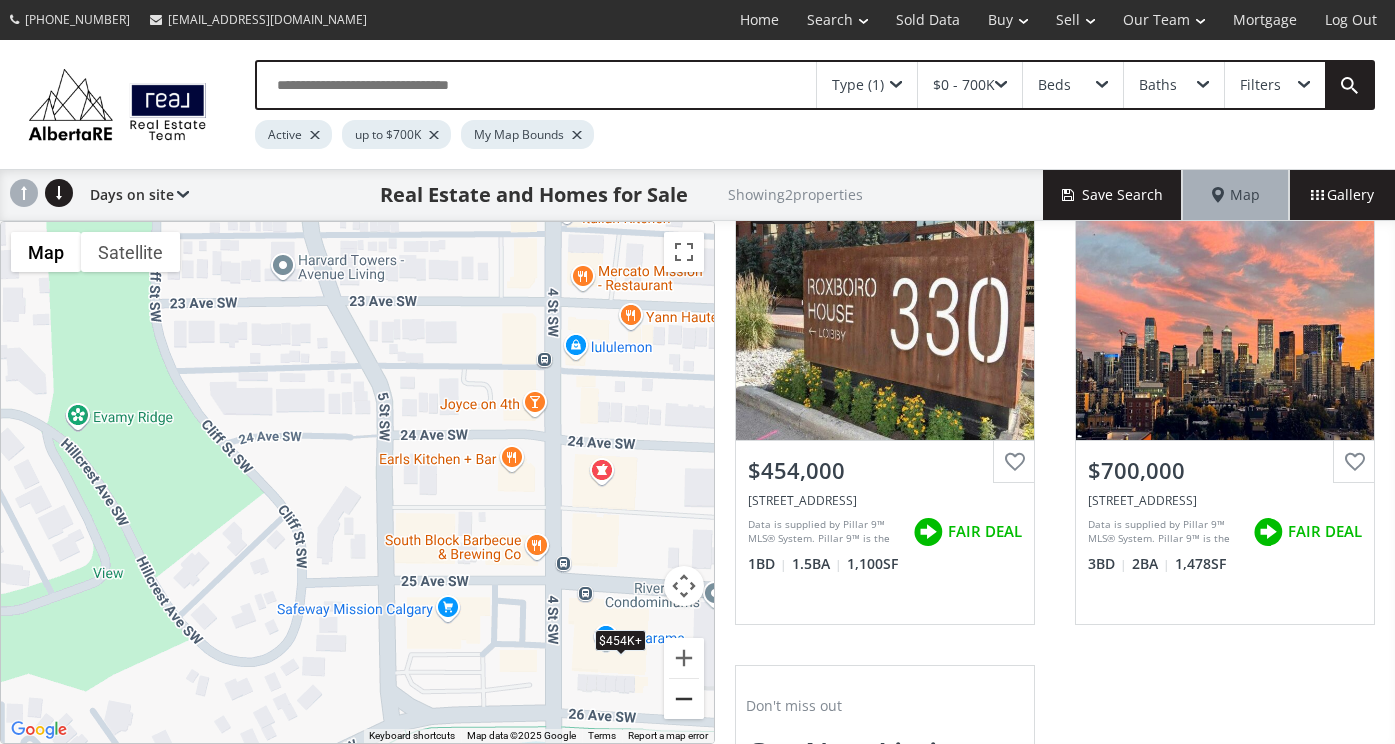 click at bounding box center (684, 699) 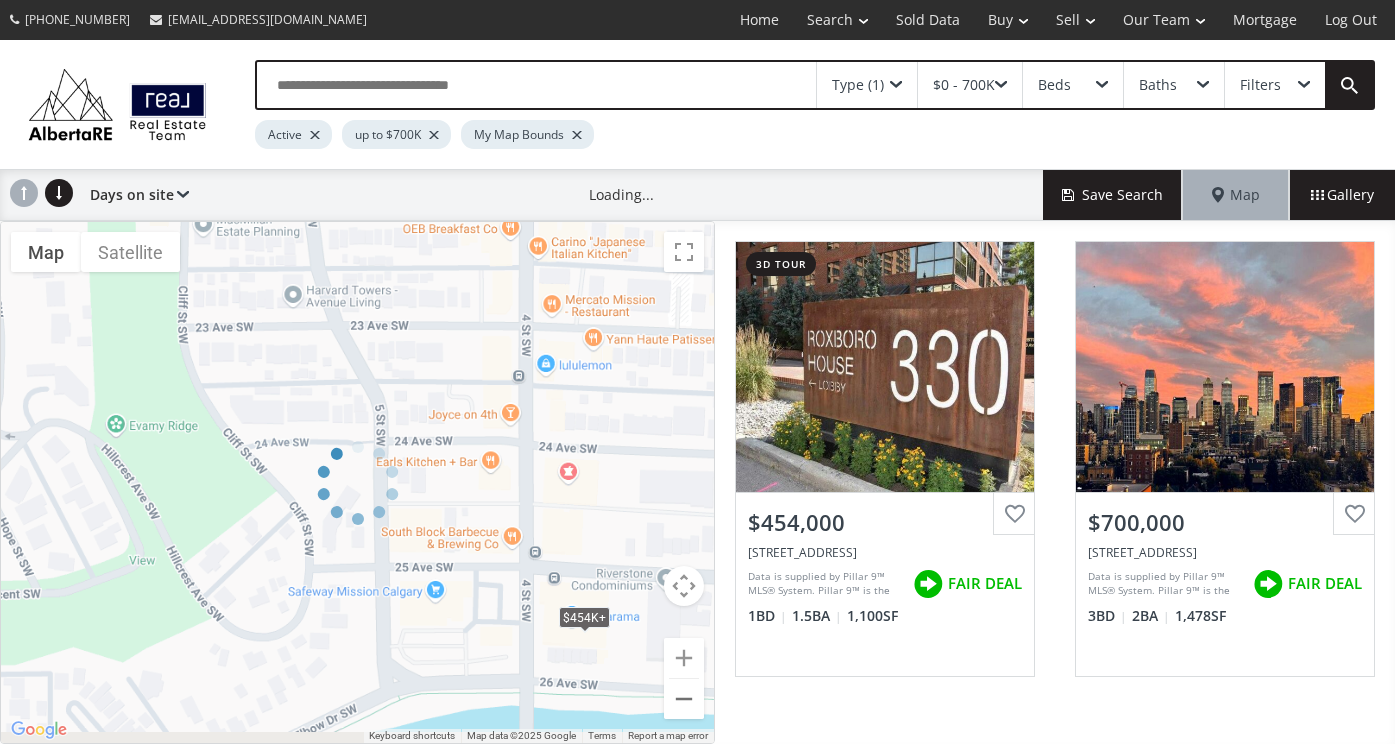 scroll, scrollTop: 0, scrollLeft: 0, axis: both 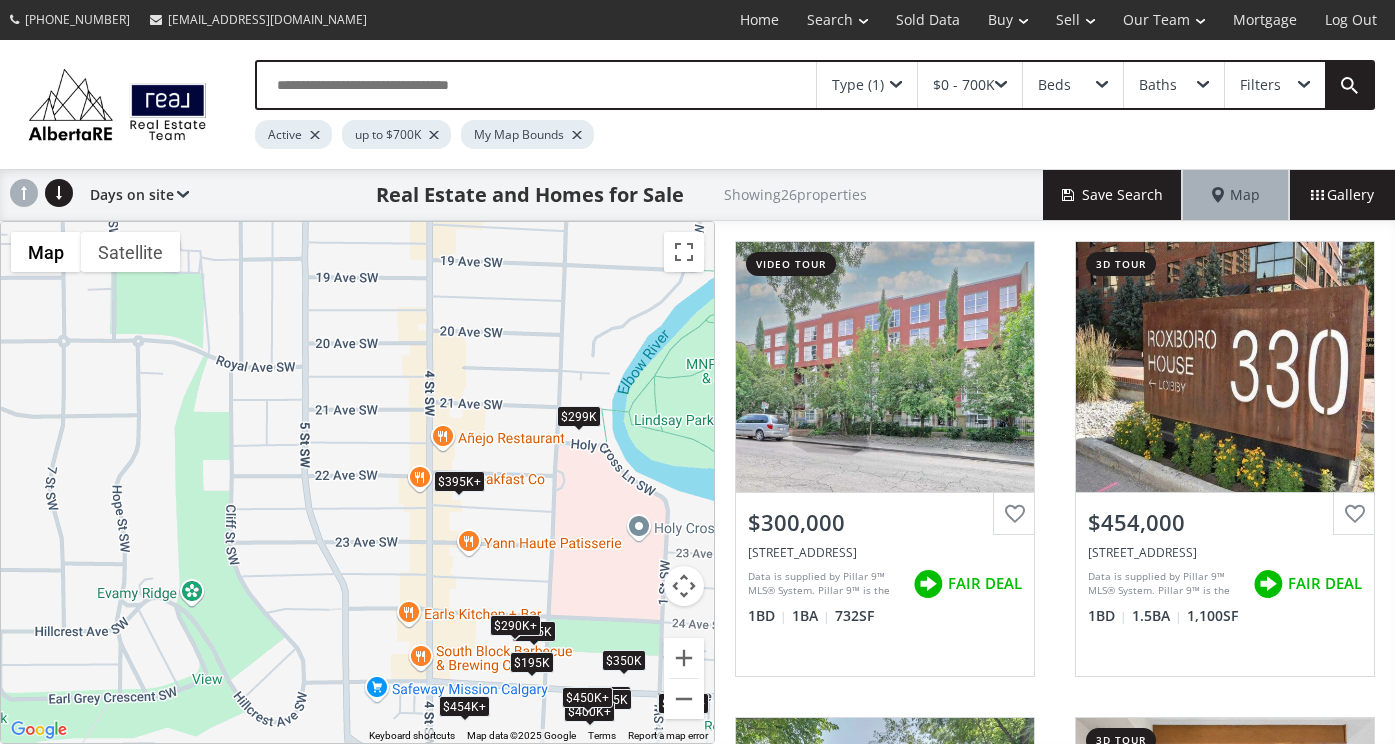 drag, startPoint x: 418, startPoint y: 265, endPoint x: 391, endPoint y: 419, distance: 156.34897 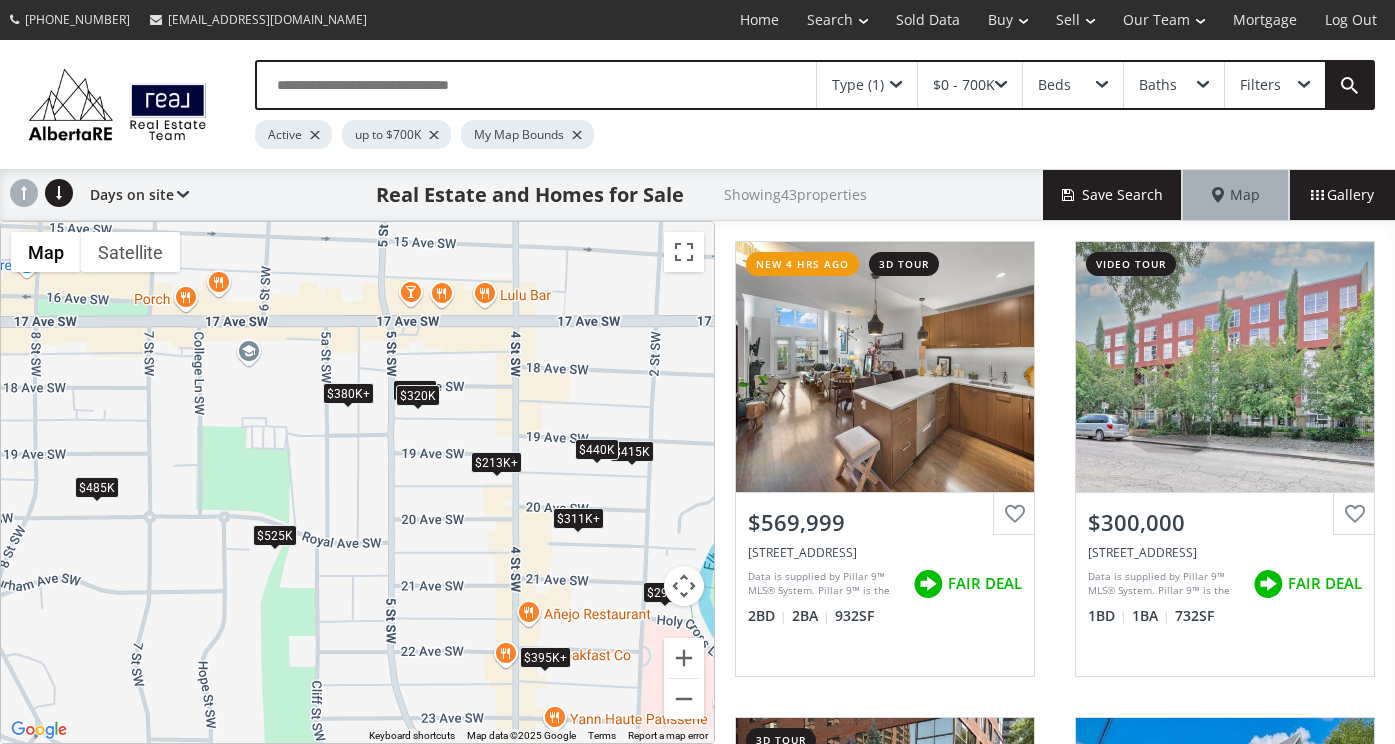 drag, startPoint x: 338, startPoint y: 286, endPoint x: 424, endPoint y: 465, distance: 198.58751 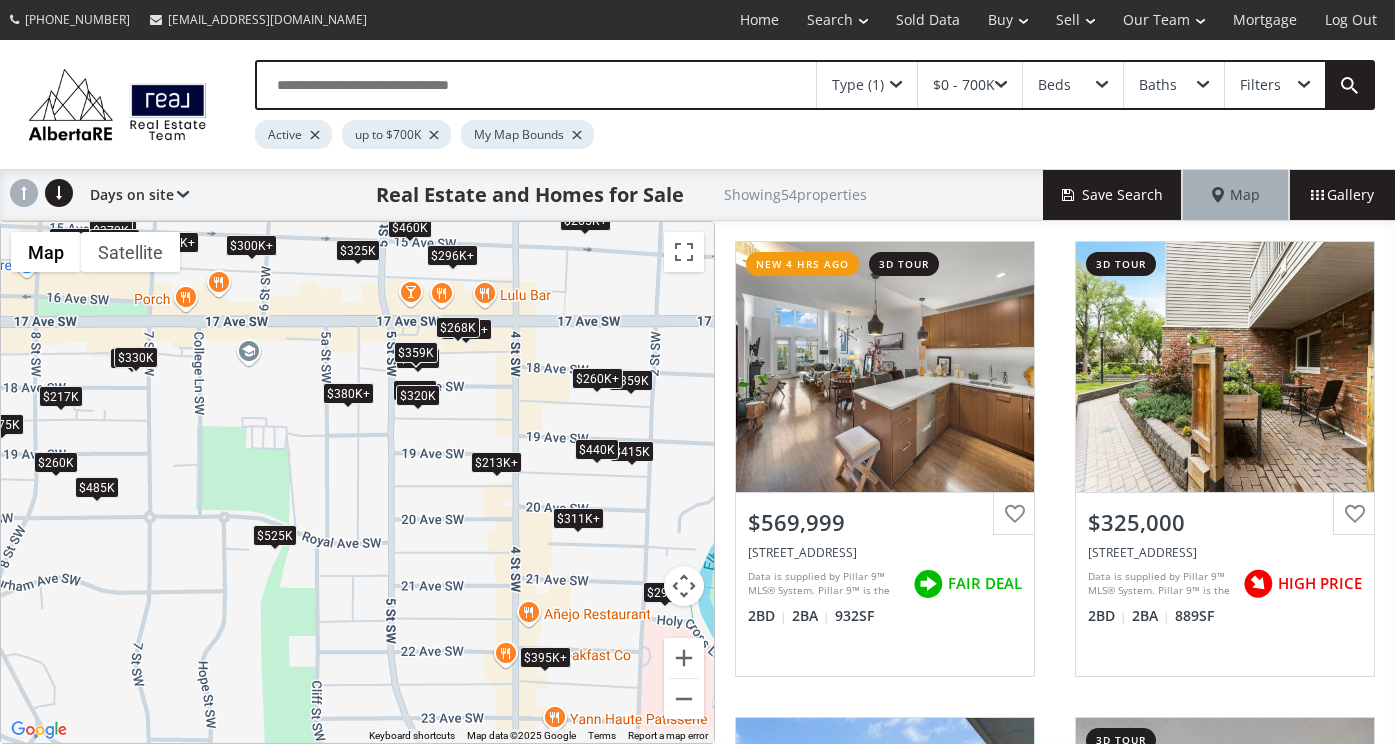 click on "$380K+" at bounding box center (347, 393) 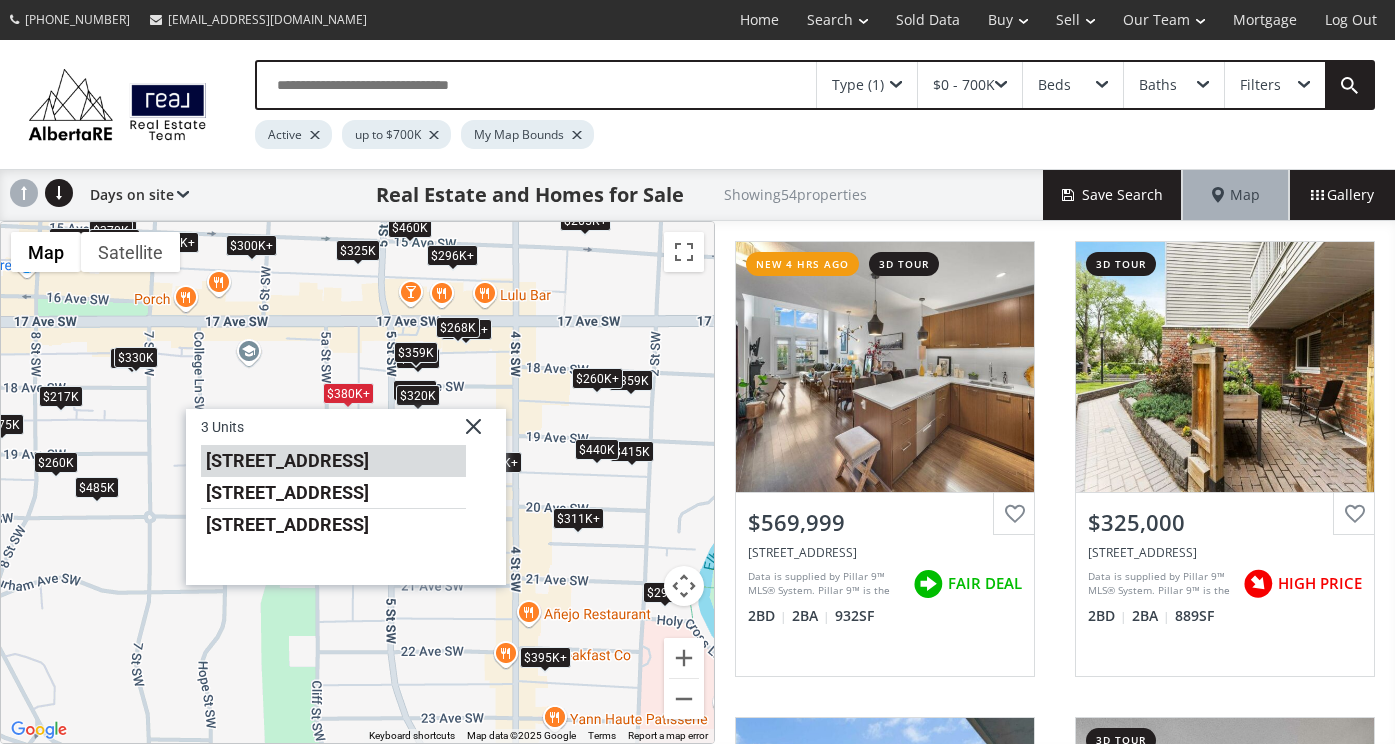 click on "[STREET_ADDRESS]" at bounding box center (332, 461) 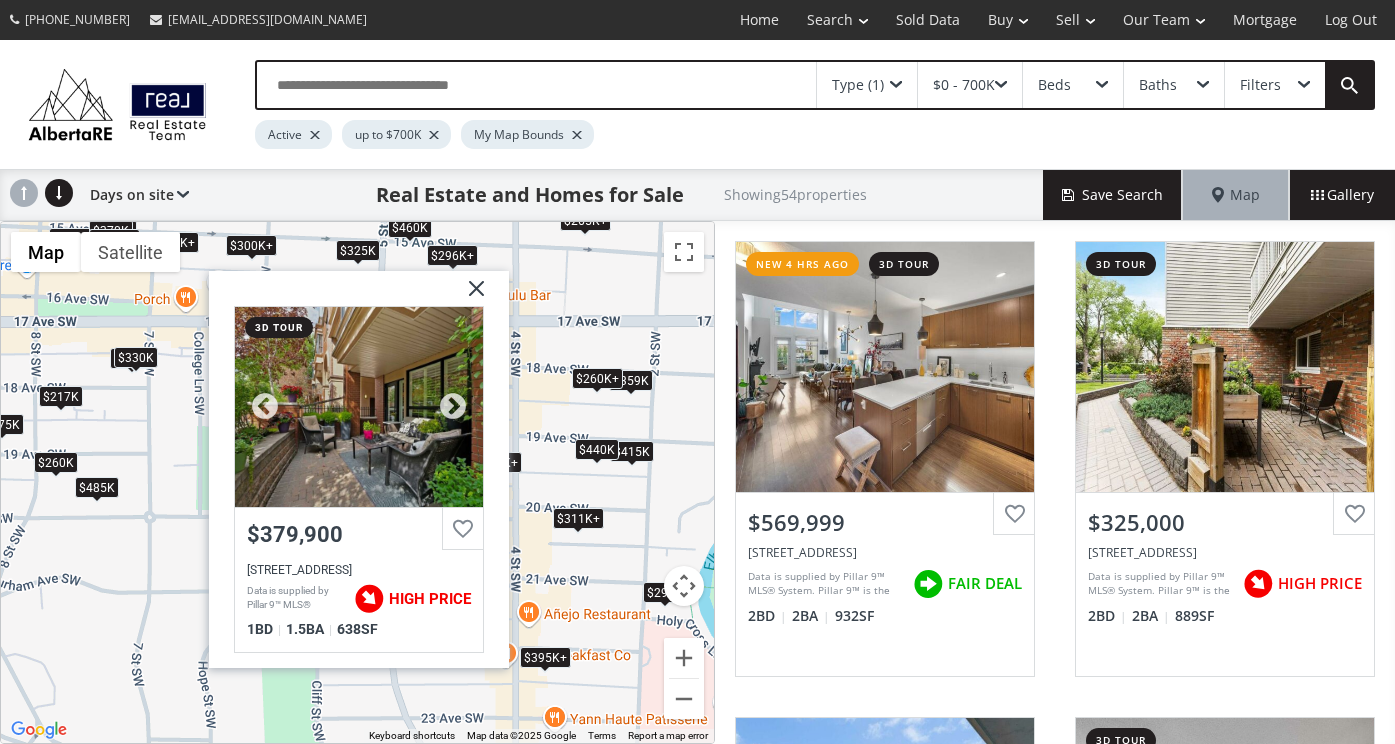 click at bounding box center (358, 407) 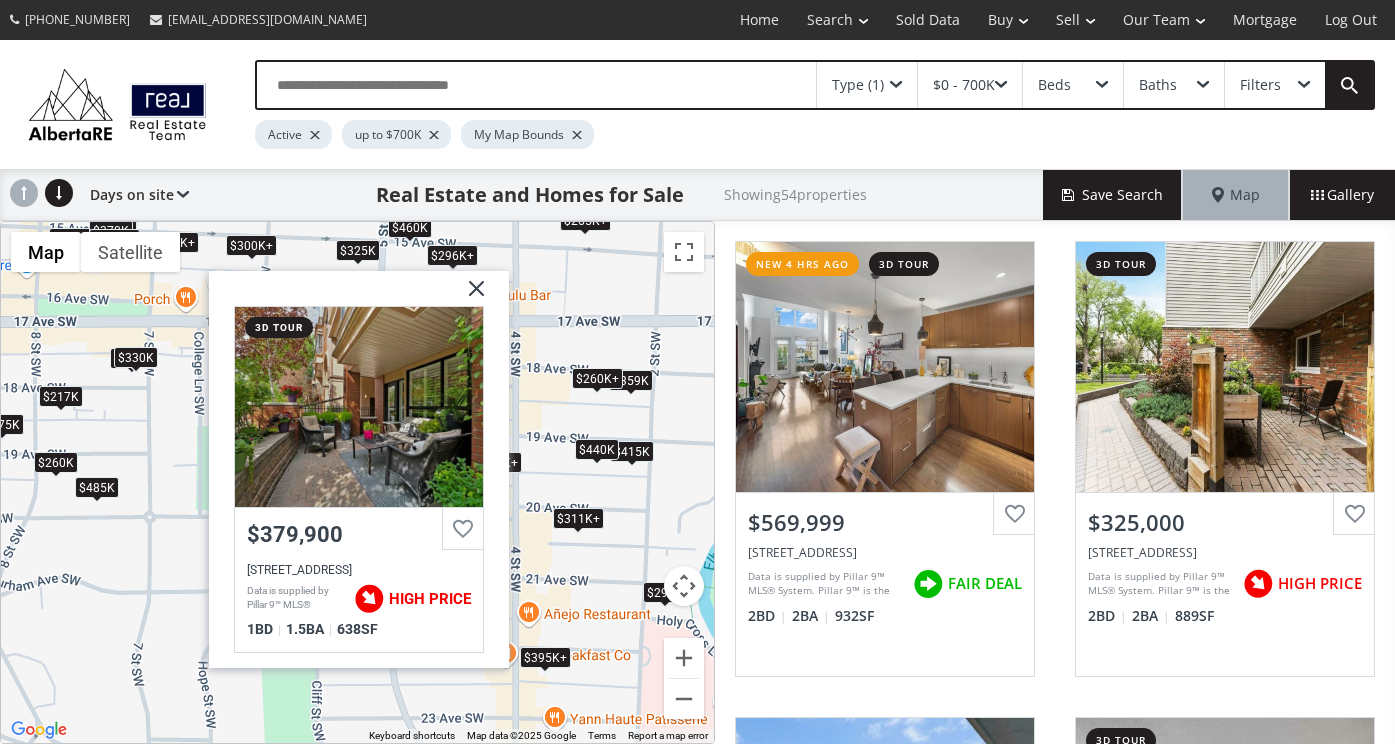 click at bounding box center (468, 296) 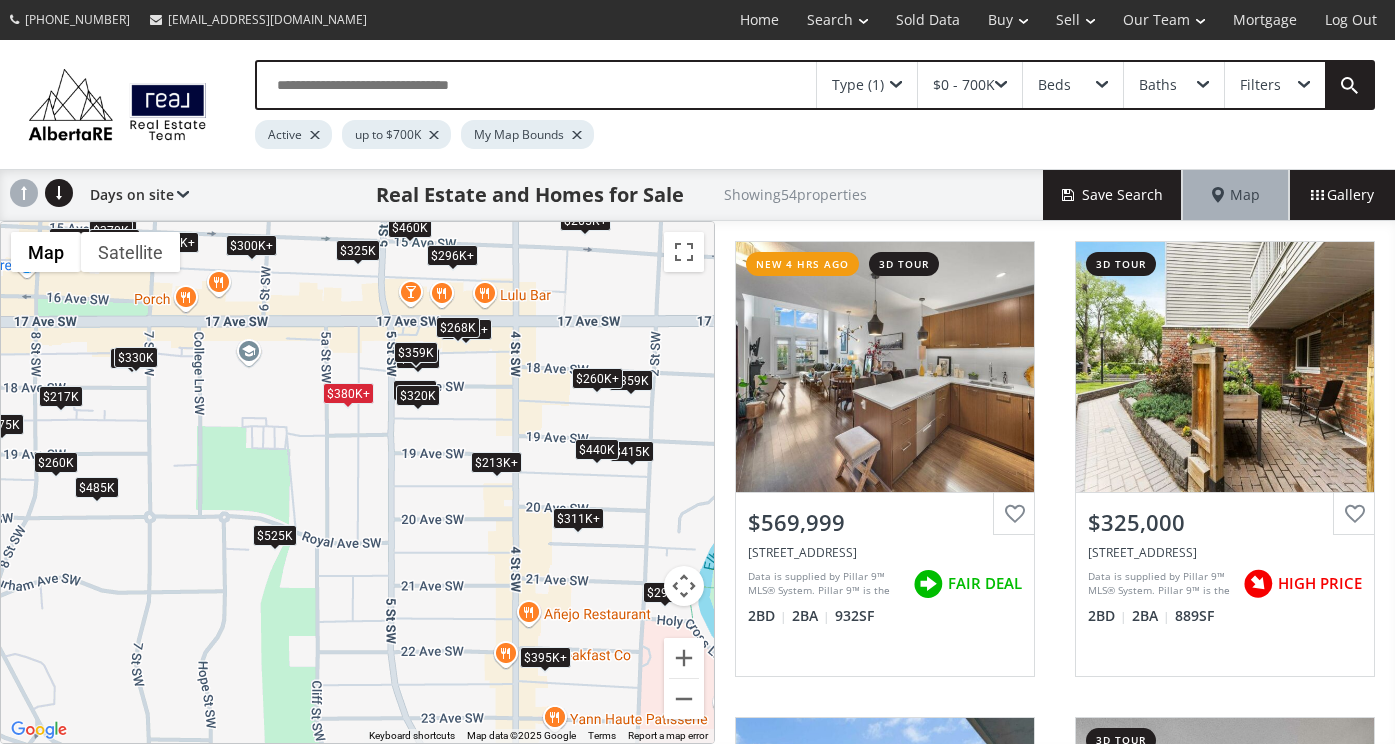 click on "$380K+" at bounding box center (347, 393) 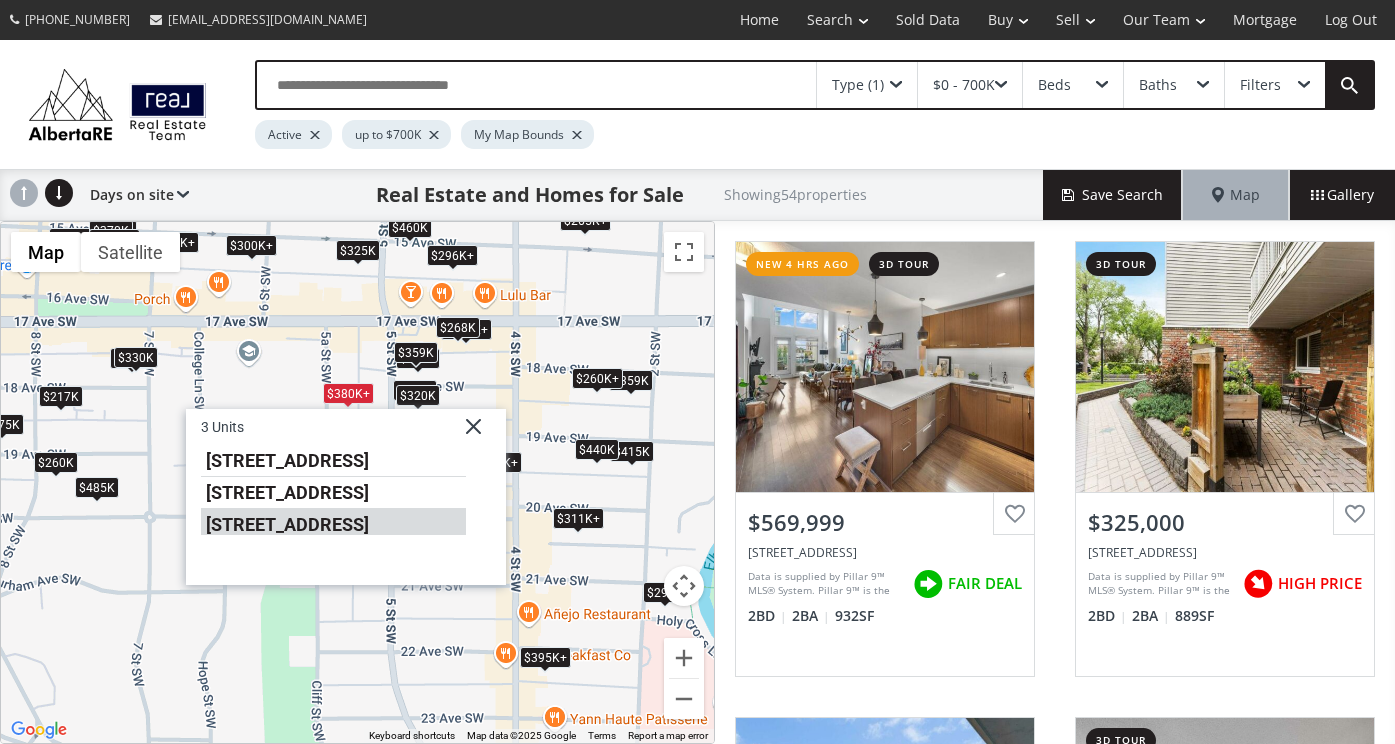 click on "1730 5A Street SW #103" at bounding box center (332, 522) 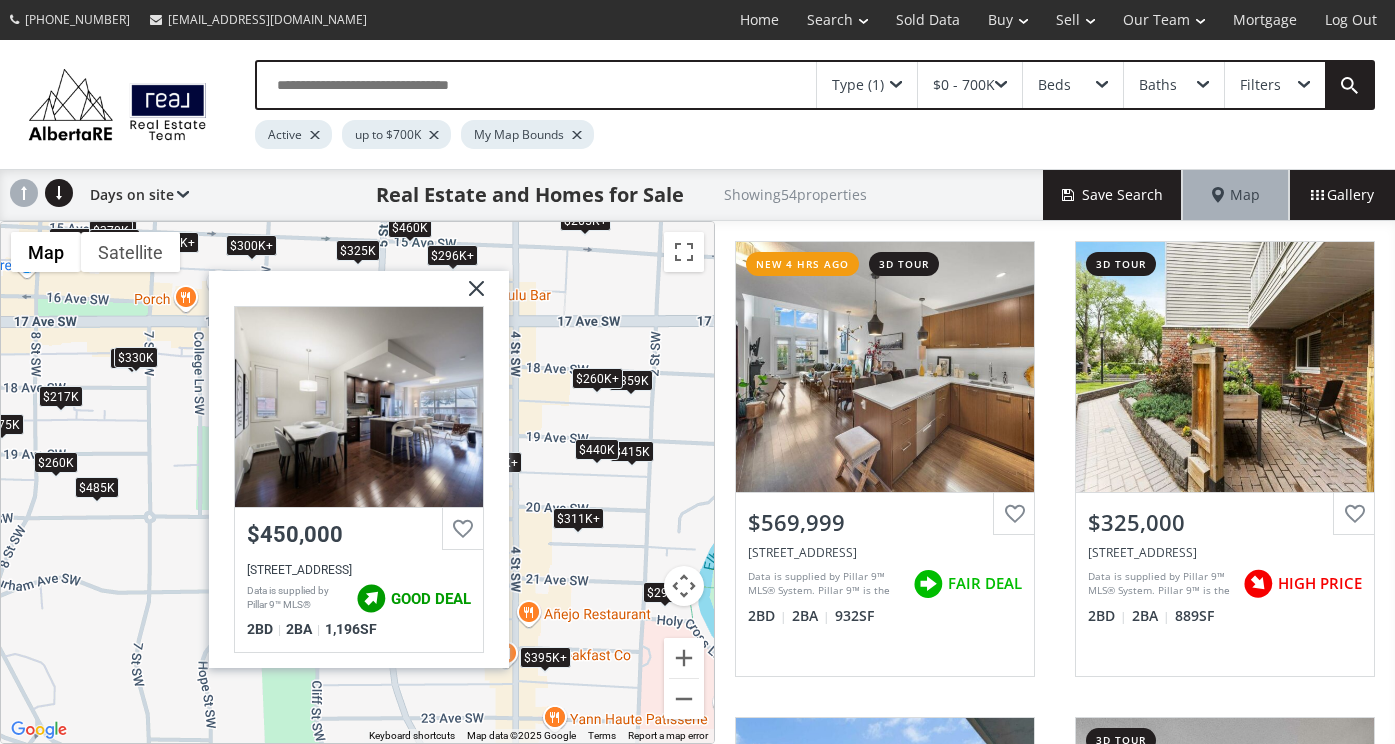 click at bounding box center [468, 296] 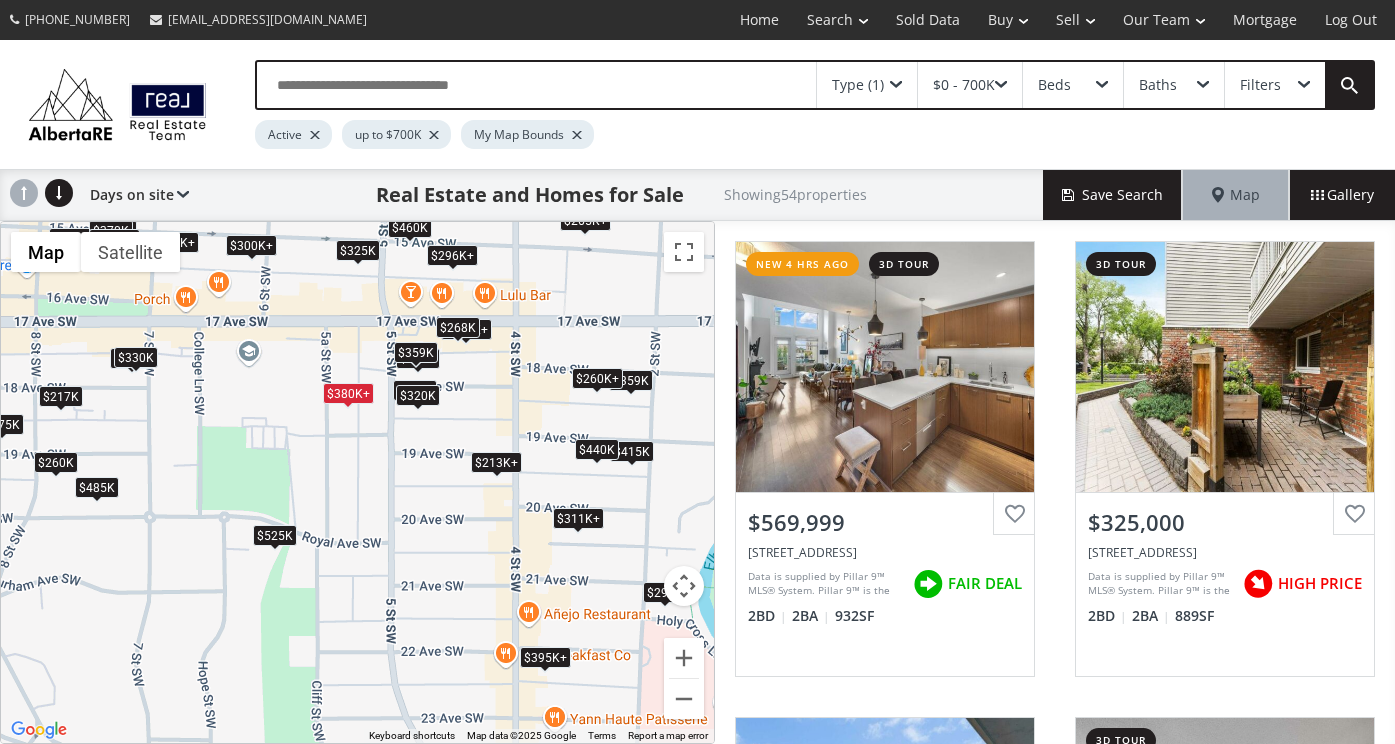 click on "$380K+" at bounding box center (347, 393) 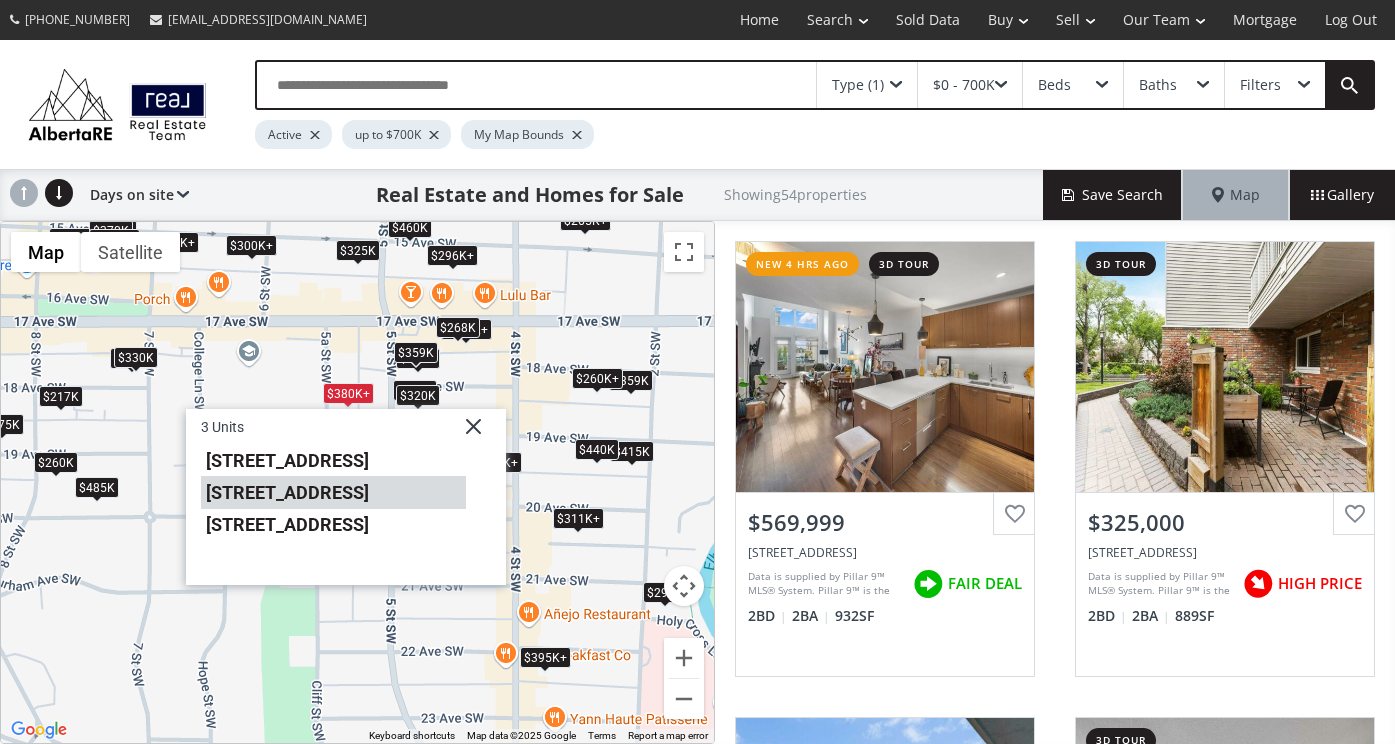 click on "1730 5A Street SW #203" at bounding box center (332, 493) 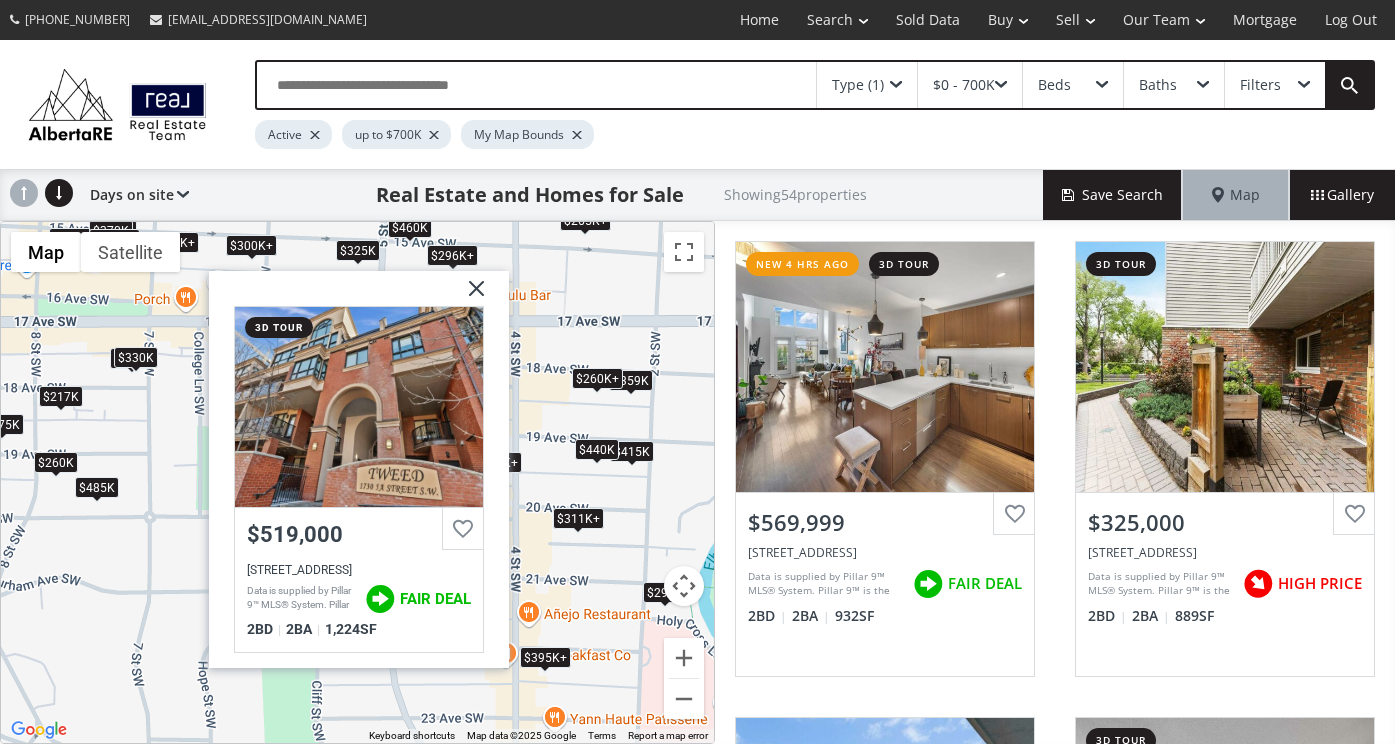 click at bounding box center [468, 296] 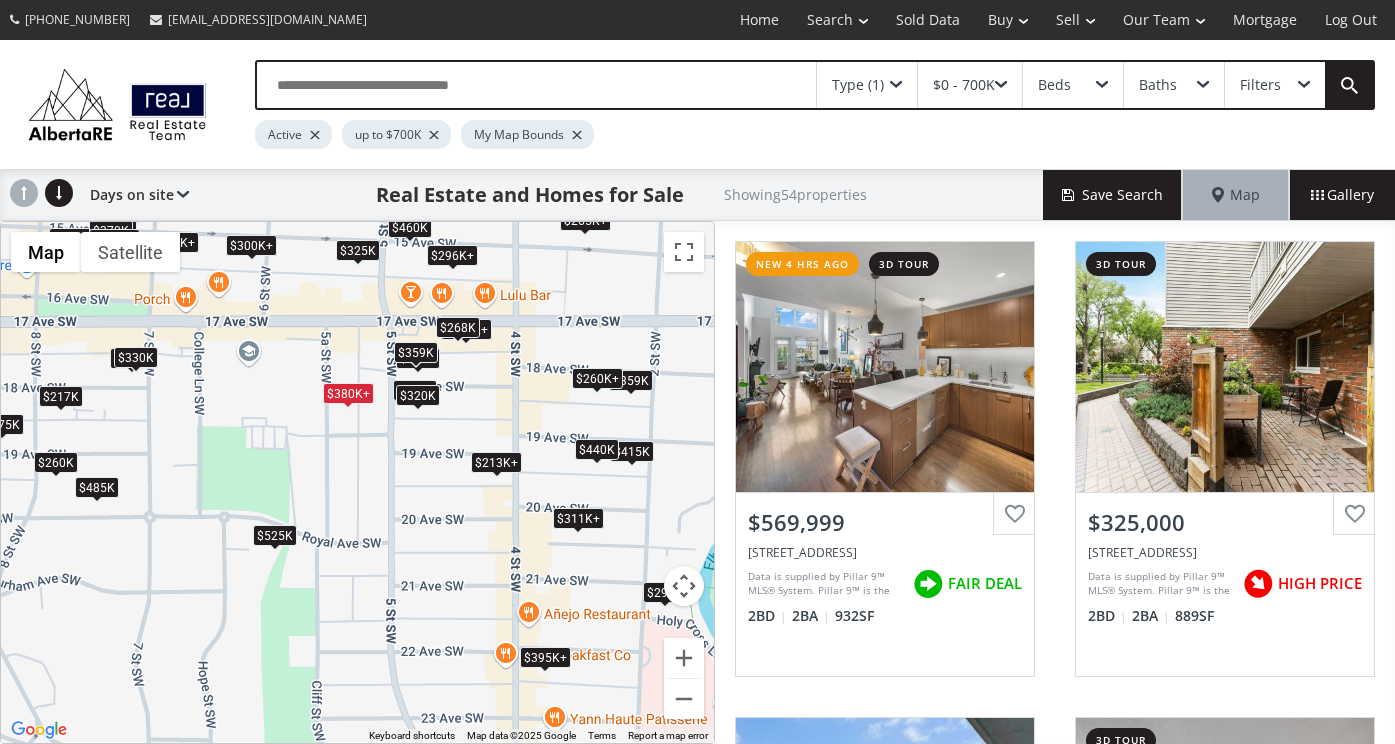 click on "$525K" at bounding box center (274, 534) 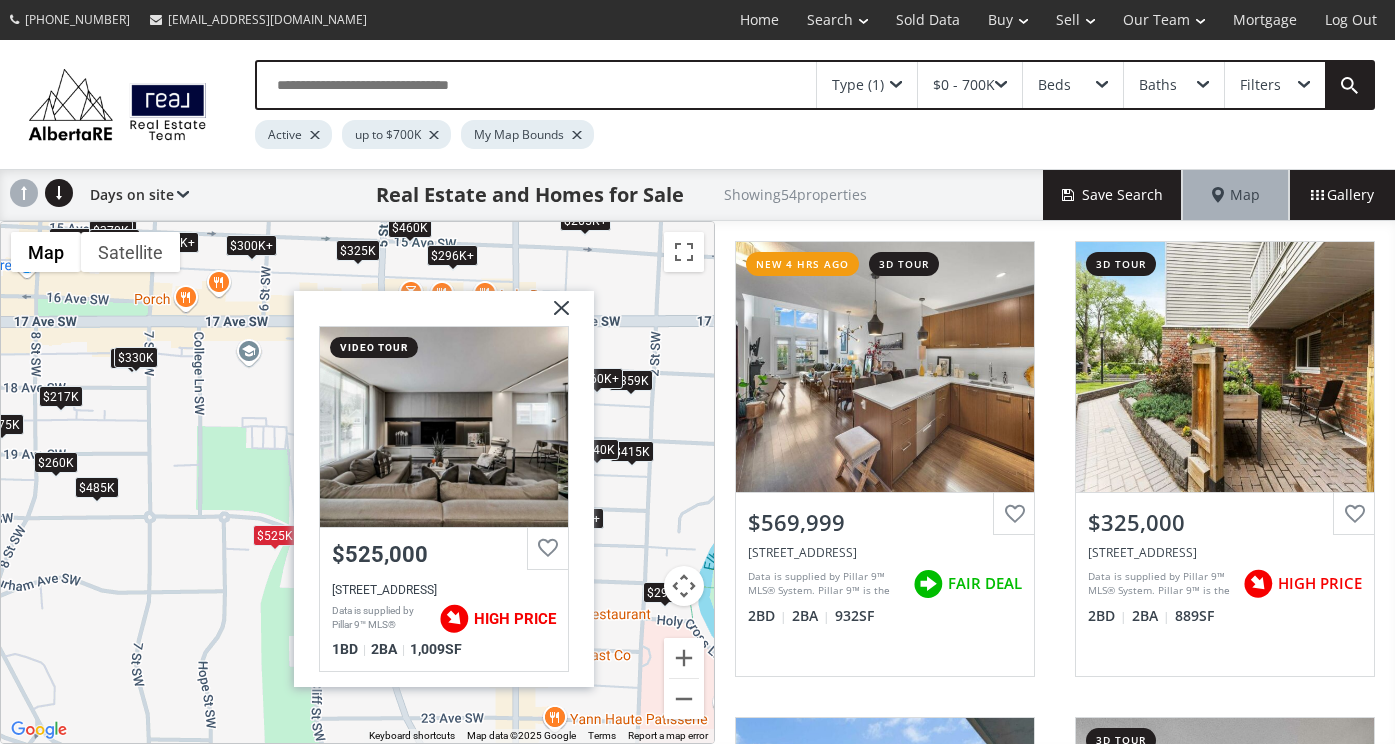 click at bounding box center (553, 315) 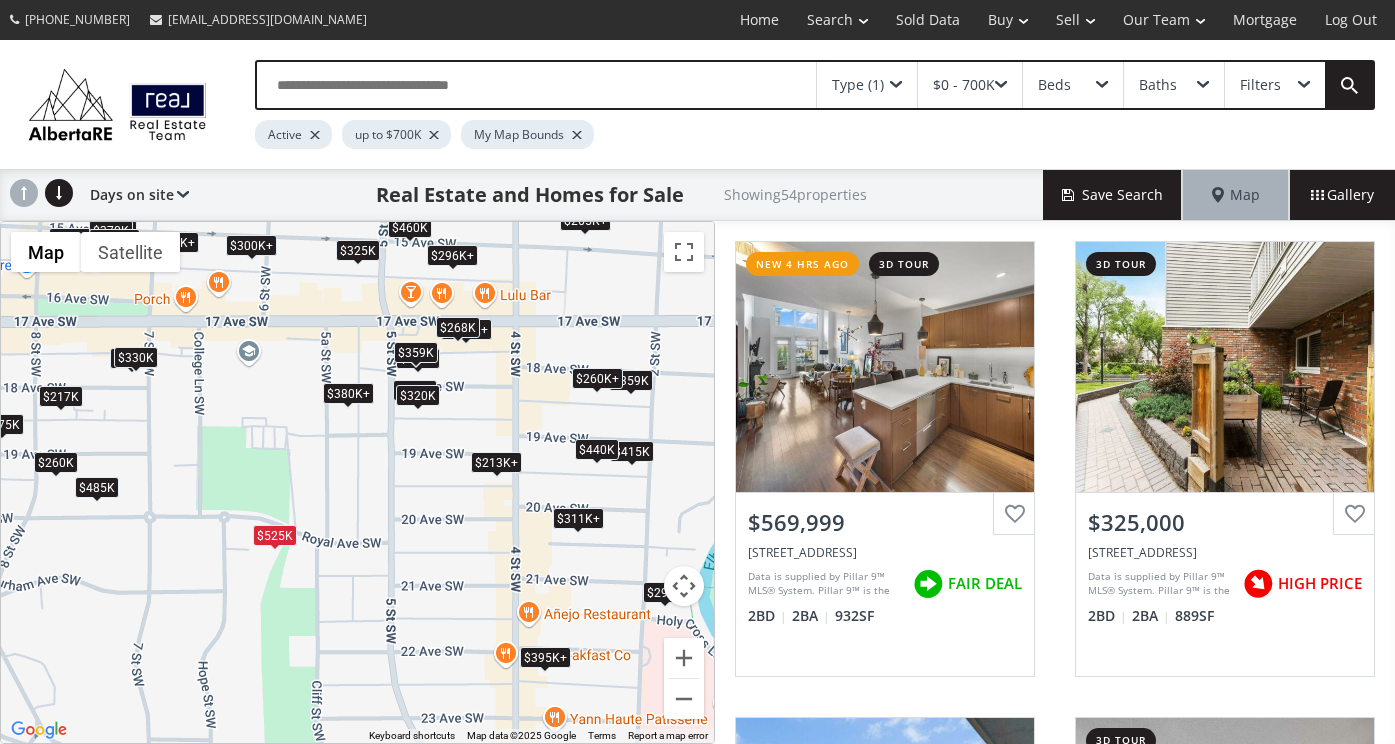 click on "$213K+" at bounding box center (496, 461) 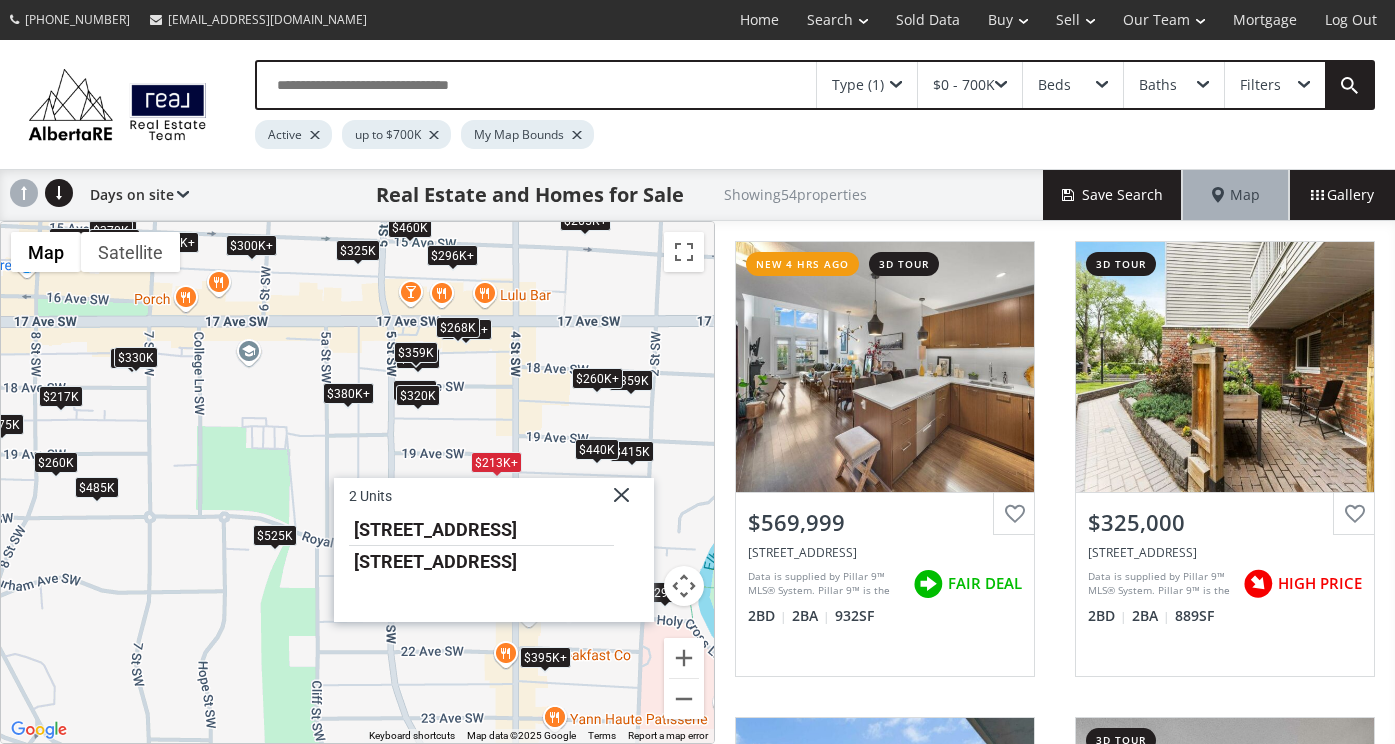 click on "To navigate, press the arrow keys. $311K+ $325K $300K+ $265K+ $415K $560K $338K+ $325K $265K+ $299K $310K+ $498K $260K+ $355K+ $338K+ $174K+ $217K $395K+ $311K+ $380K+ $300K+ $495K $174K+ $440K $460K $265K+ $296K+ $485K $350K $275K $355K+ $370K $260K $525K $330K $310K+ $300K+ $296K+ $338K+ $300K+ $395K+ $359K $338K+ $174K+ $380K+ $325K $213K+ $359K $268K $213K+ $380K+ $300K+ $260K+ $320K
2 Units
505 19 Avenue SW #501
505 19 Avenue SW #406" at bounding box center [357, 482] 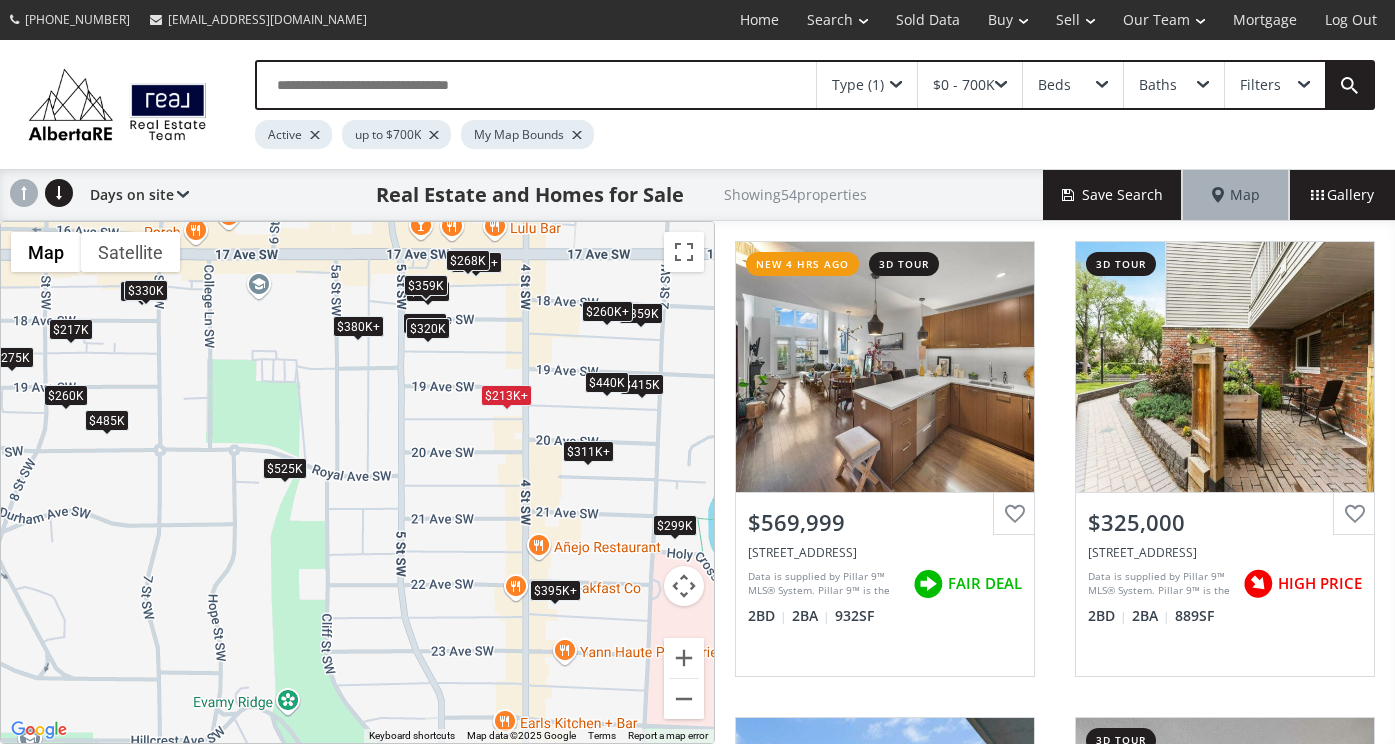 drag, startPoint x: 463, startPoint y: 499, endPoint x: 473, endPoint y: 426, distance: 73.68175 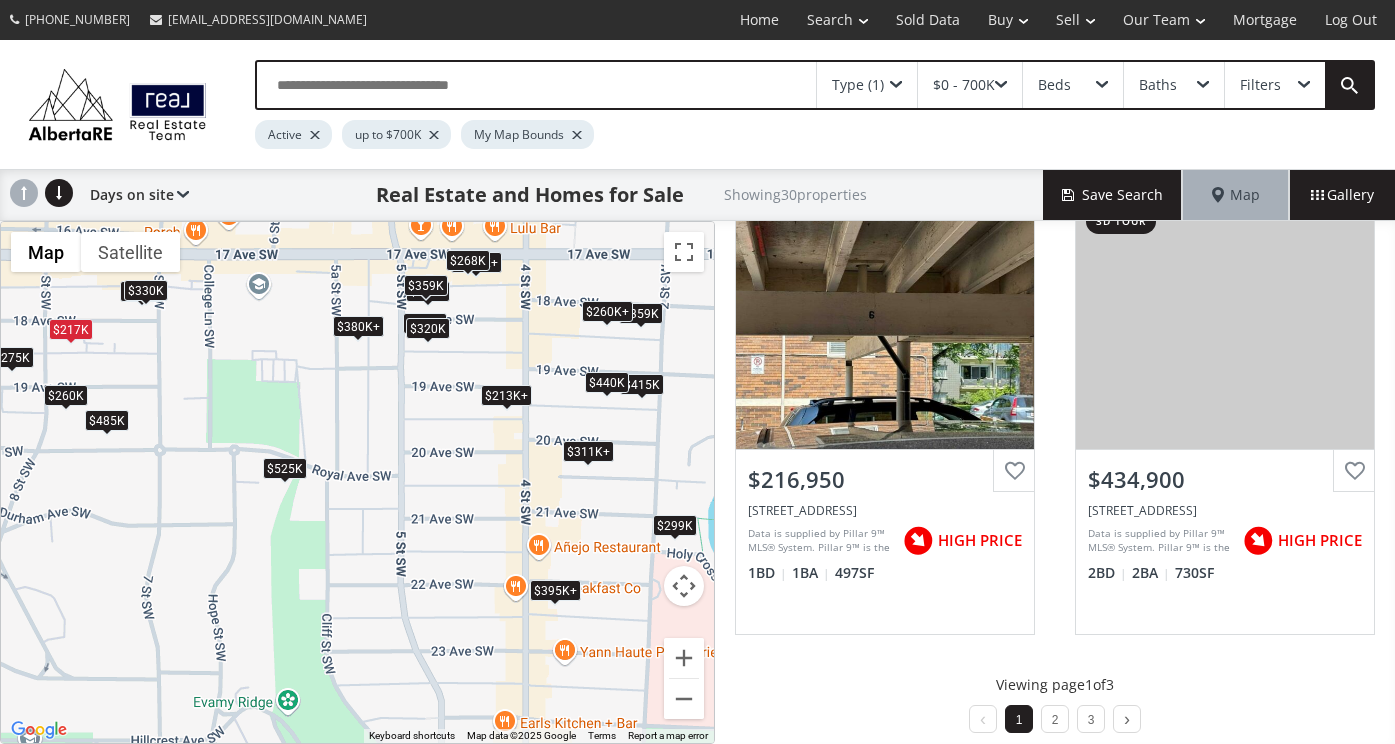 scroll, scrollTop: 1967, scrollLeft: 0, axis: vertical 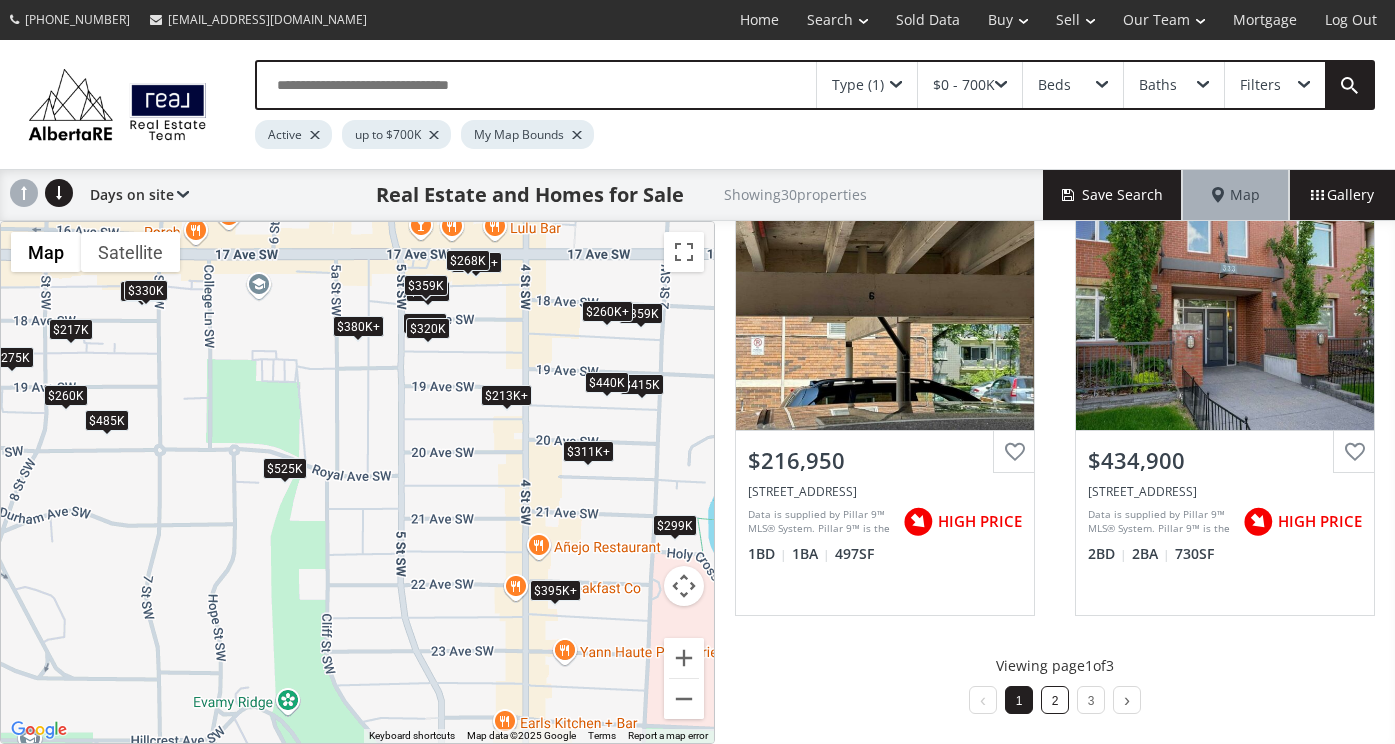 click on "2" at bounding box center [1055, 700] 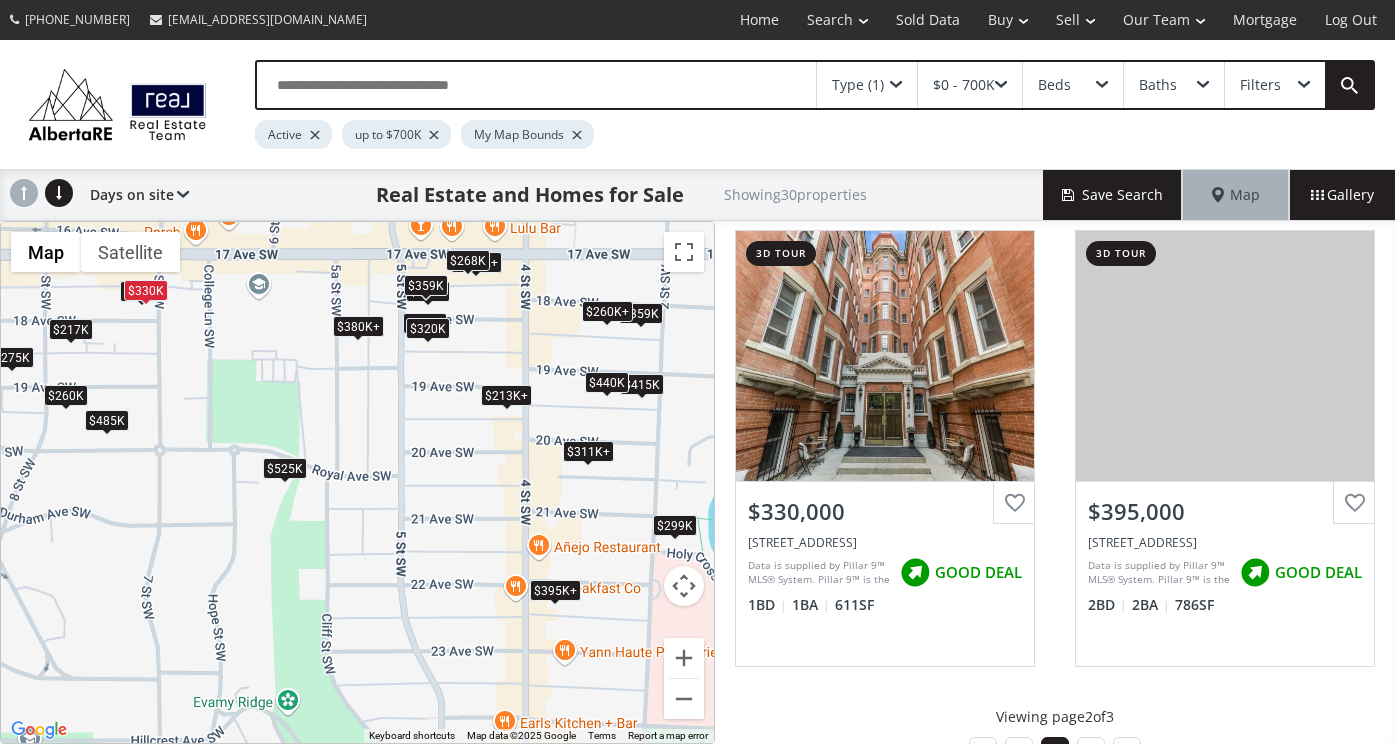 scroll, scrollTop: 1967, scrollLeft: 0, axis: vertical 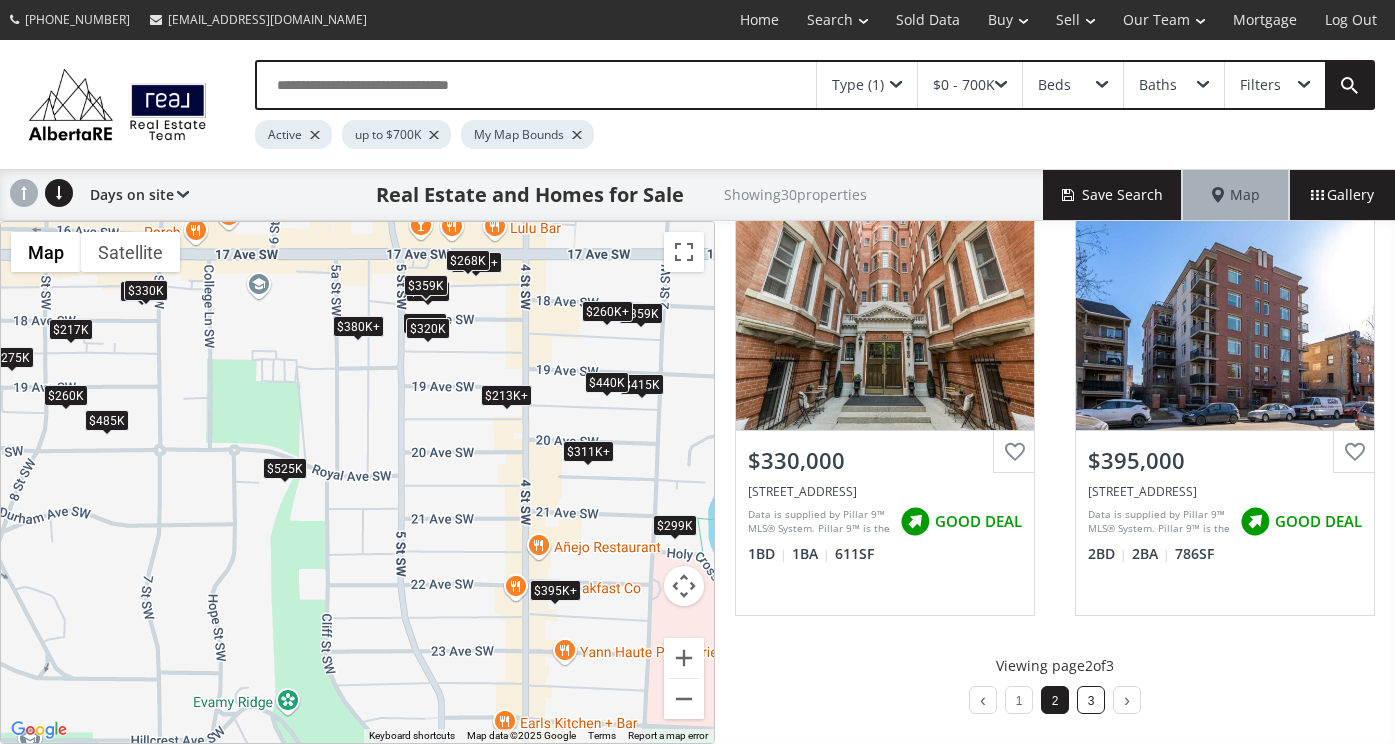 click on "3" at bounding box center (1091, 701) 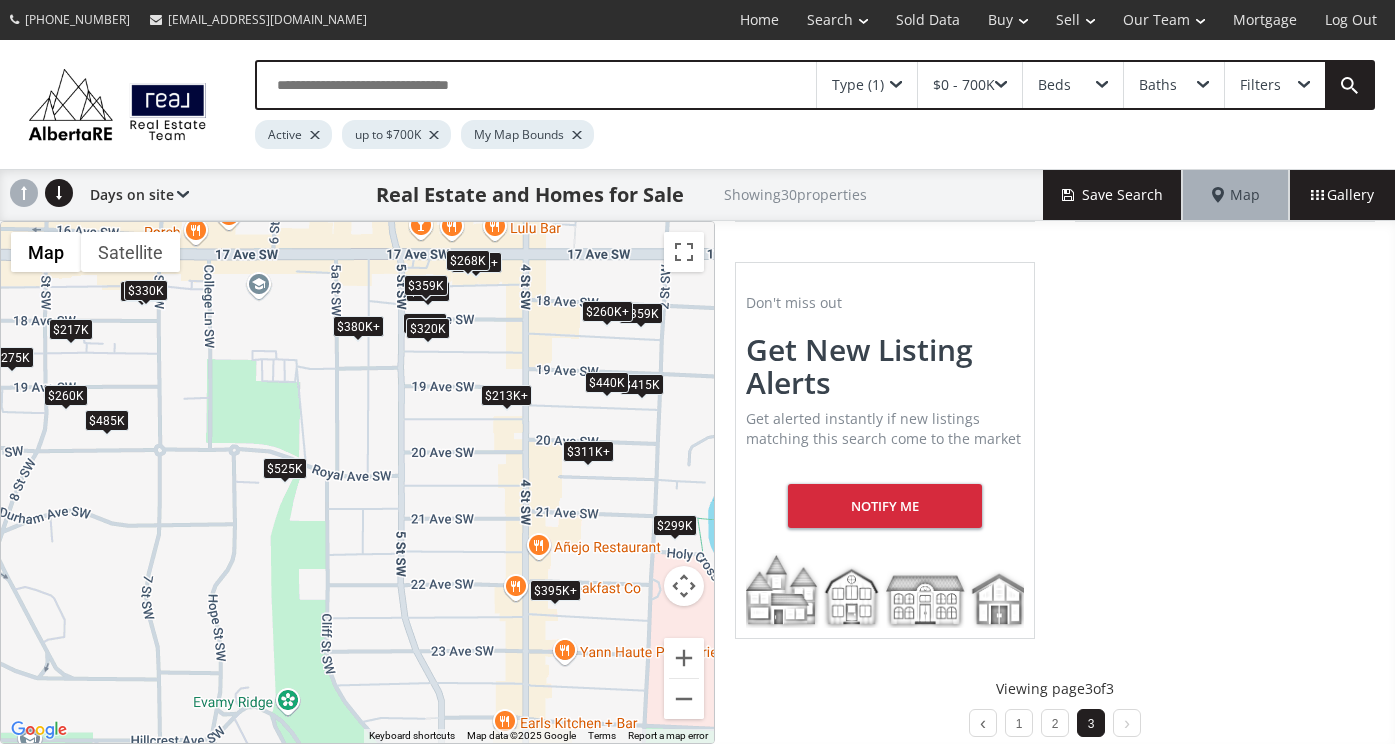 scroll, scrollTop: 2382, scrollLeft: 0, axis: vertical 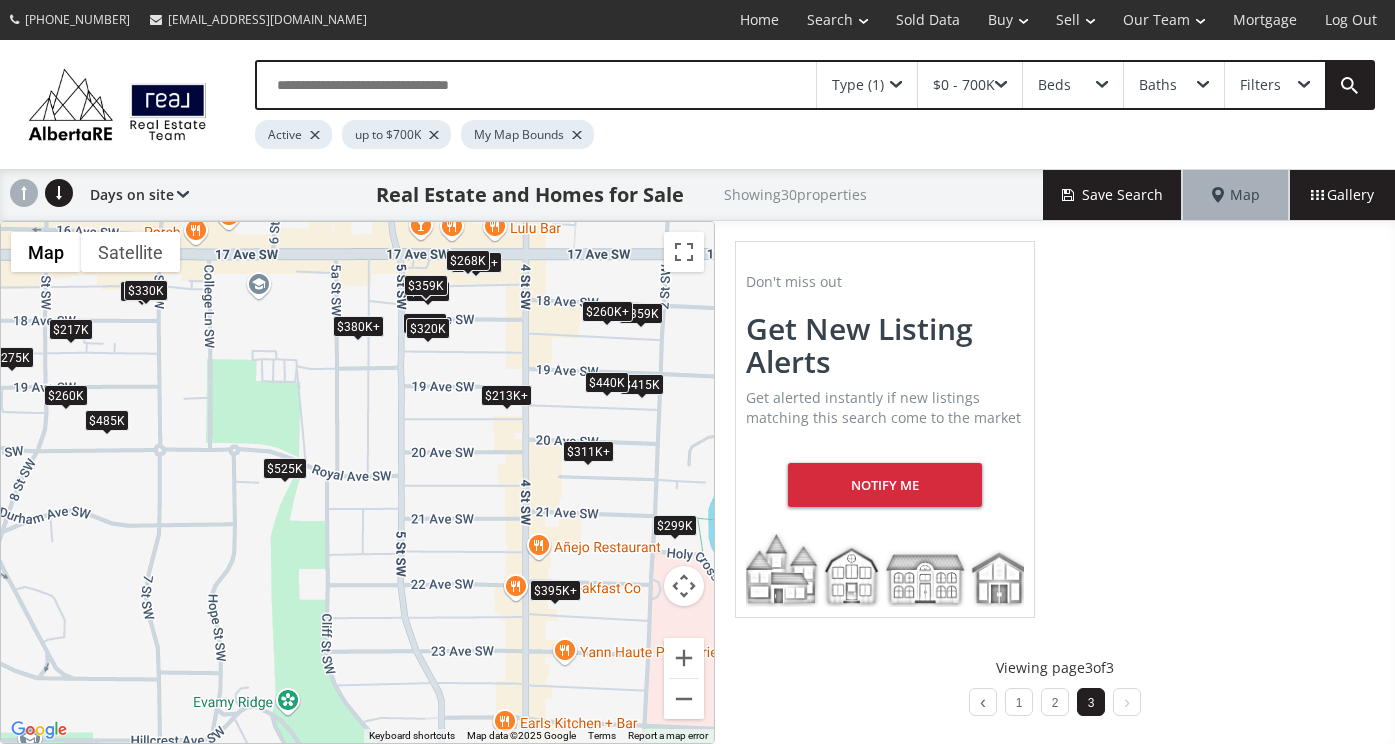click at bounding box center [896, 85] 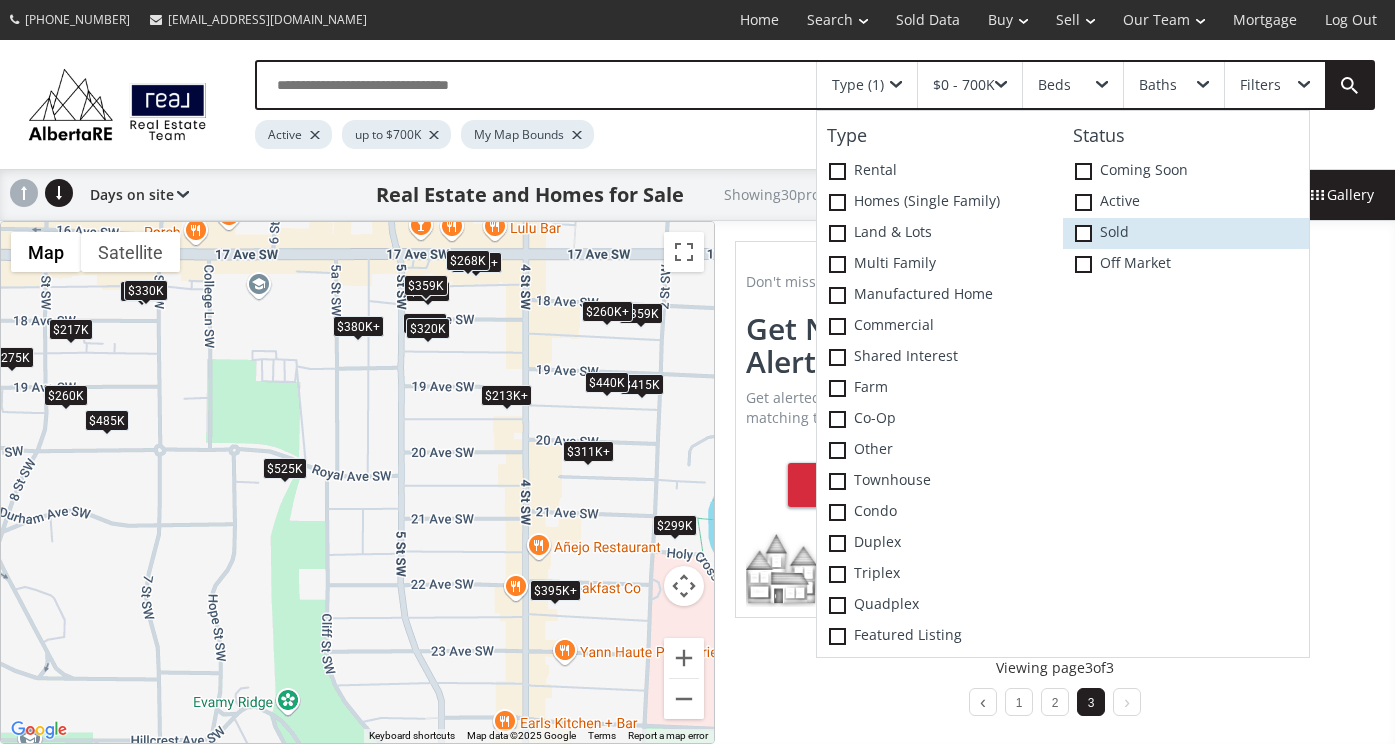 click at bounding box center (1083, 233) 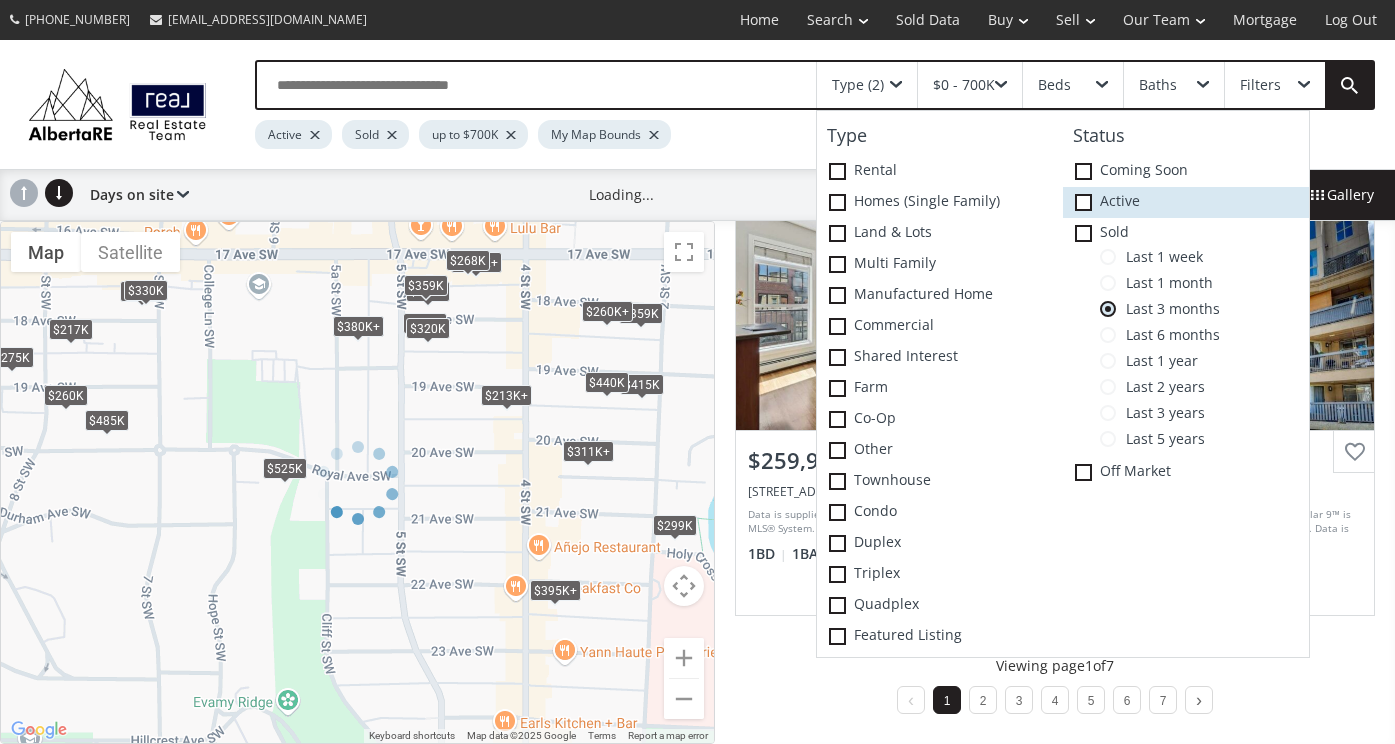 click at bounding box center [0, 0] 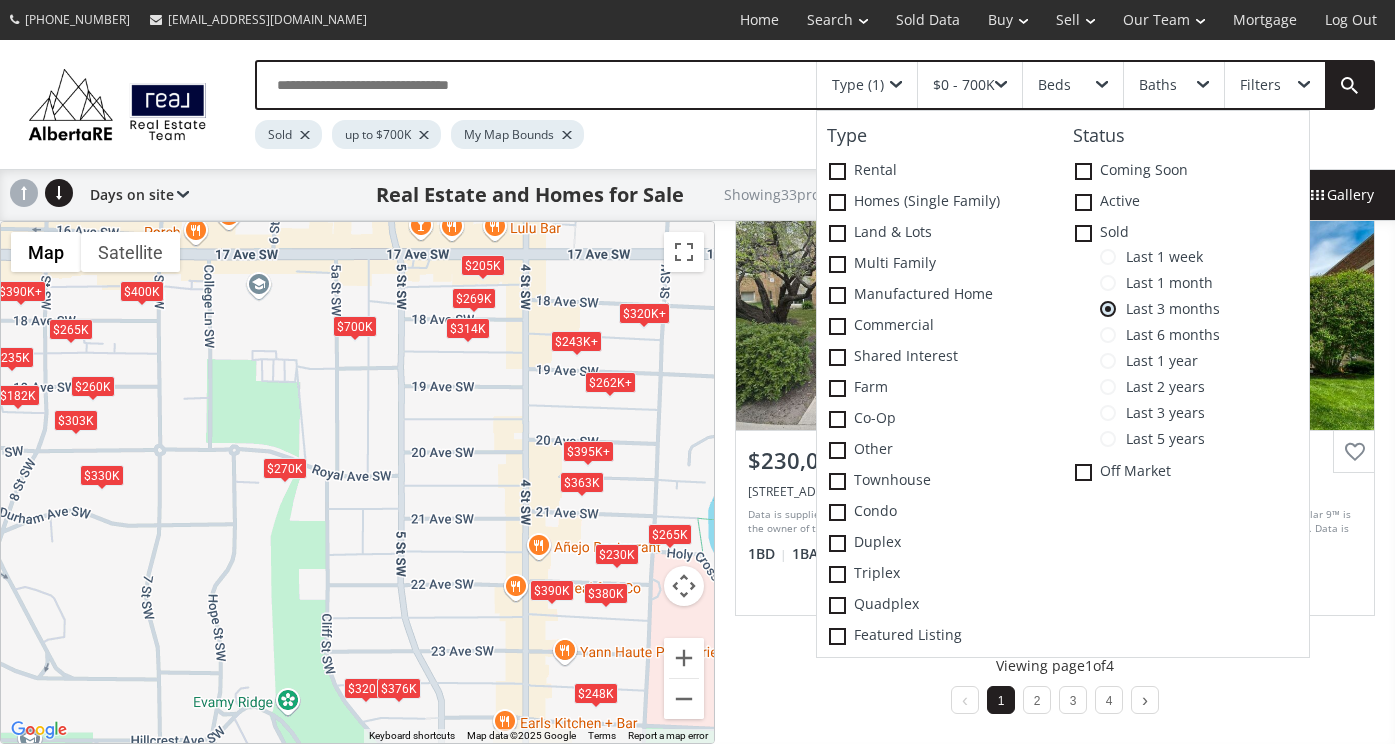 click at bounding box center (1108, 257) 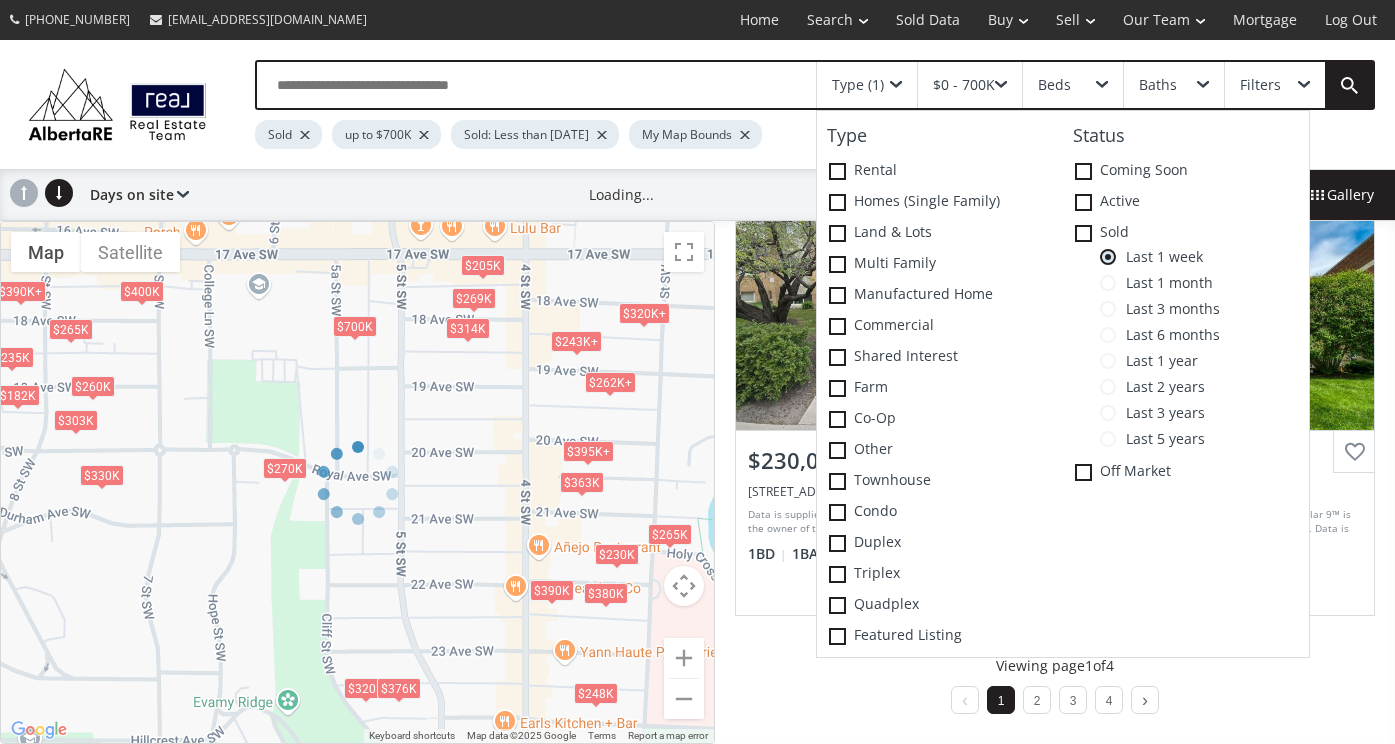 scroll, scrollTop: 0, scrollLeft: 0, axis: both 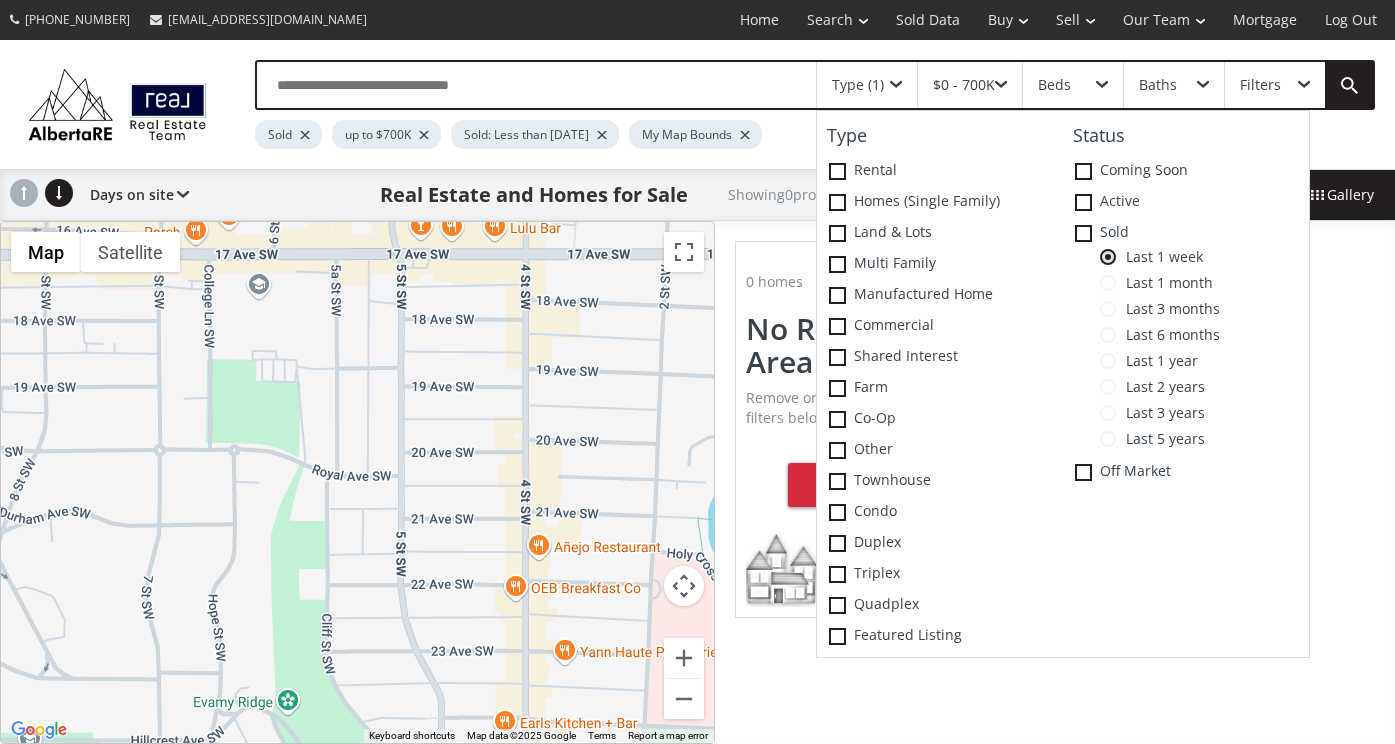 click on "To navigate, press the arrow keys." at bounding box center [357, 482] 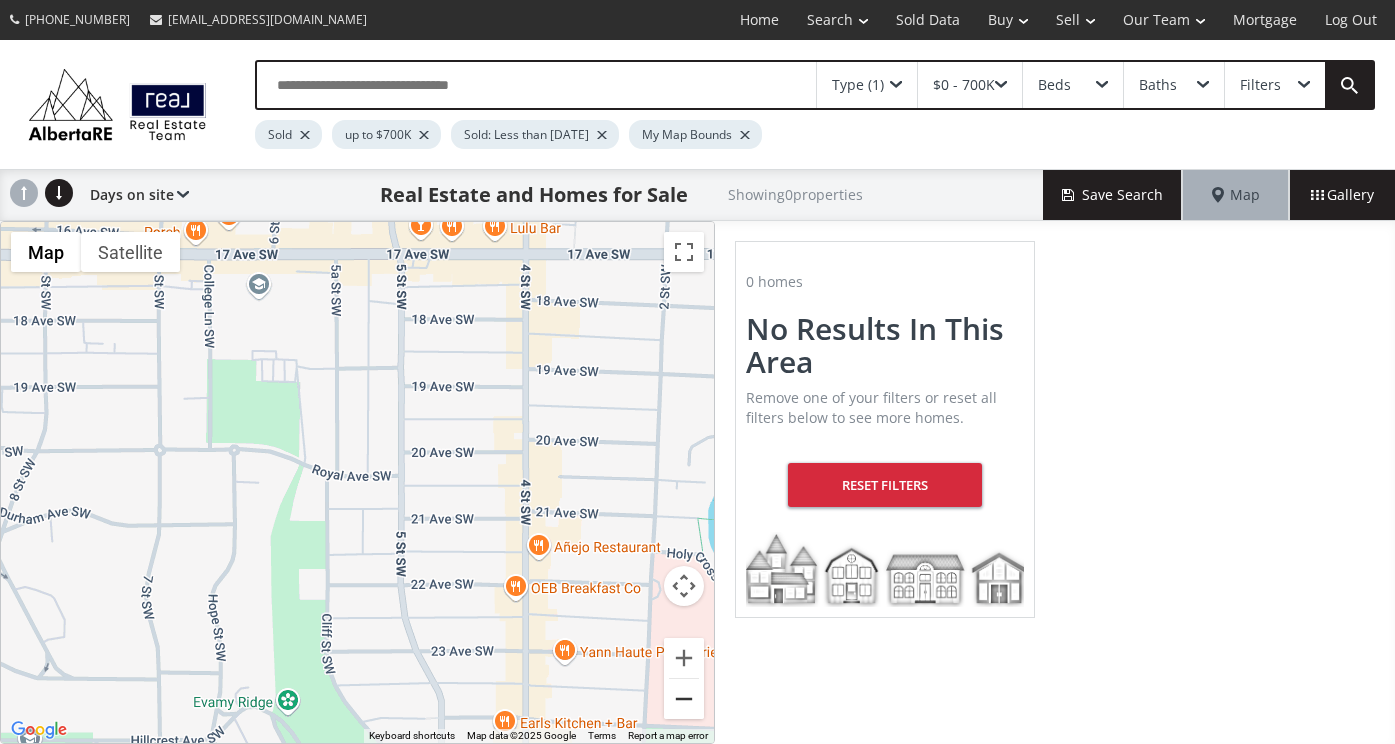 click at bounding box center [684, 699] 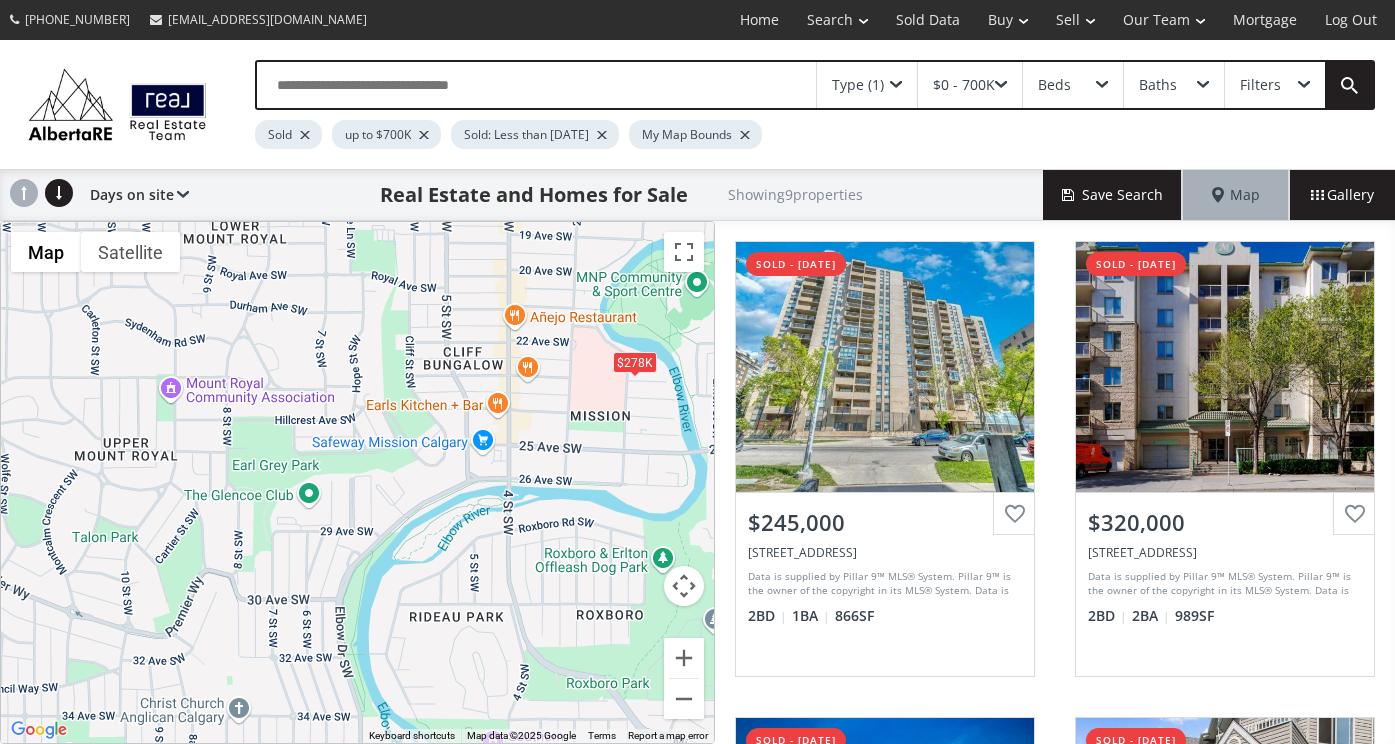 drag, startPoint x: 384, startPoint y: 405, endPoint x: 448, endPoint y: 213, distance: 202.38577 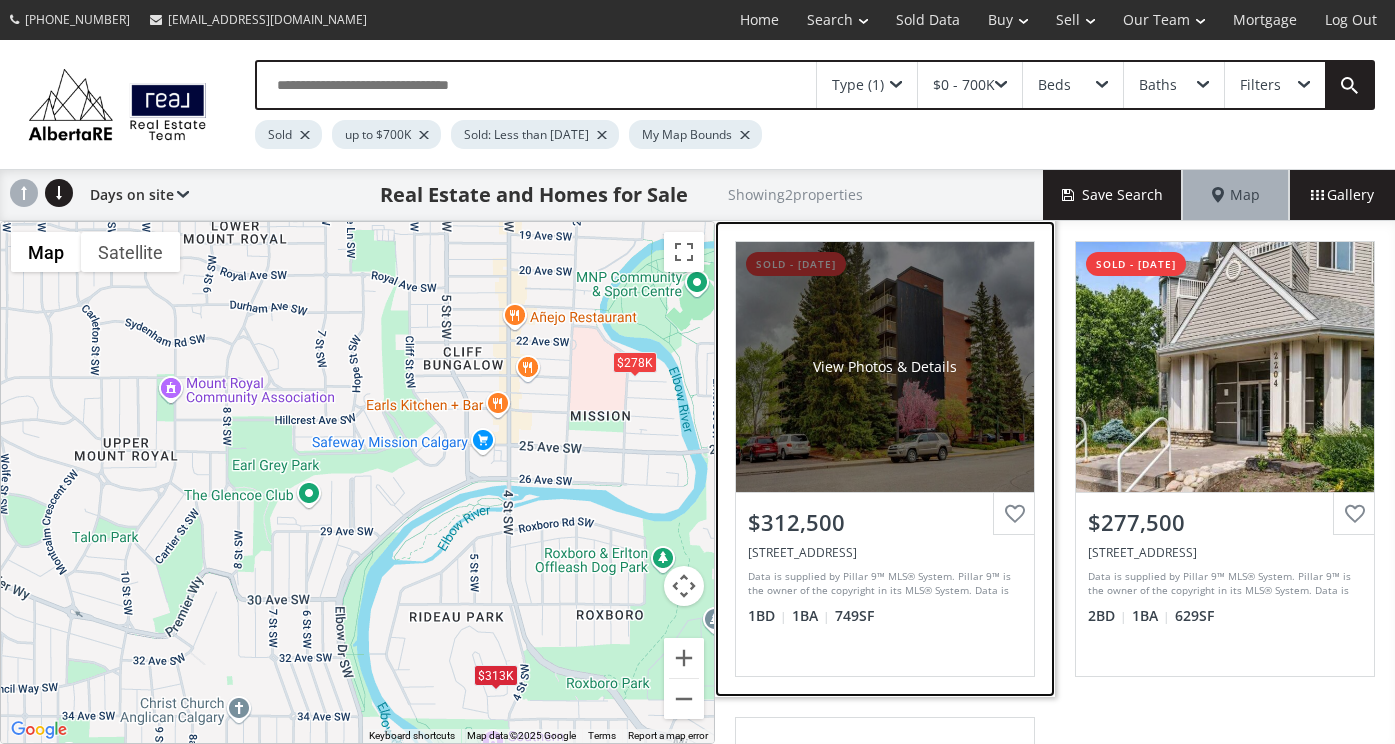 click on "View Photos & Details" at bounding box center [885, 367] 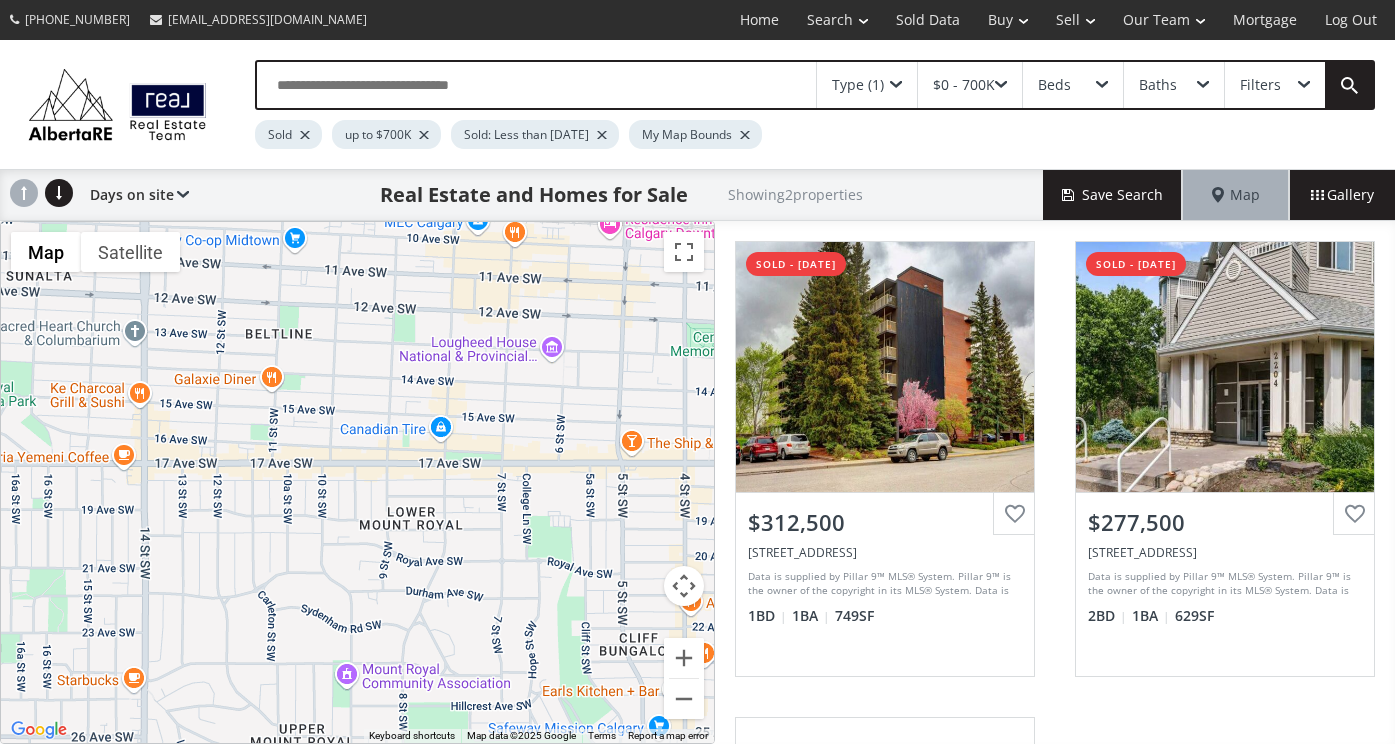 drag, startPoint x: 383, startPoint y: 307, endPoint x: 555, endPoint y: 599, distance: 338.8923 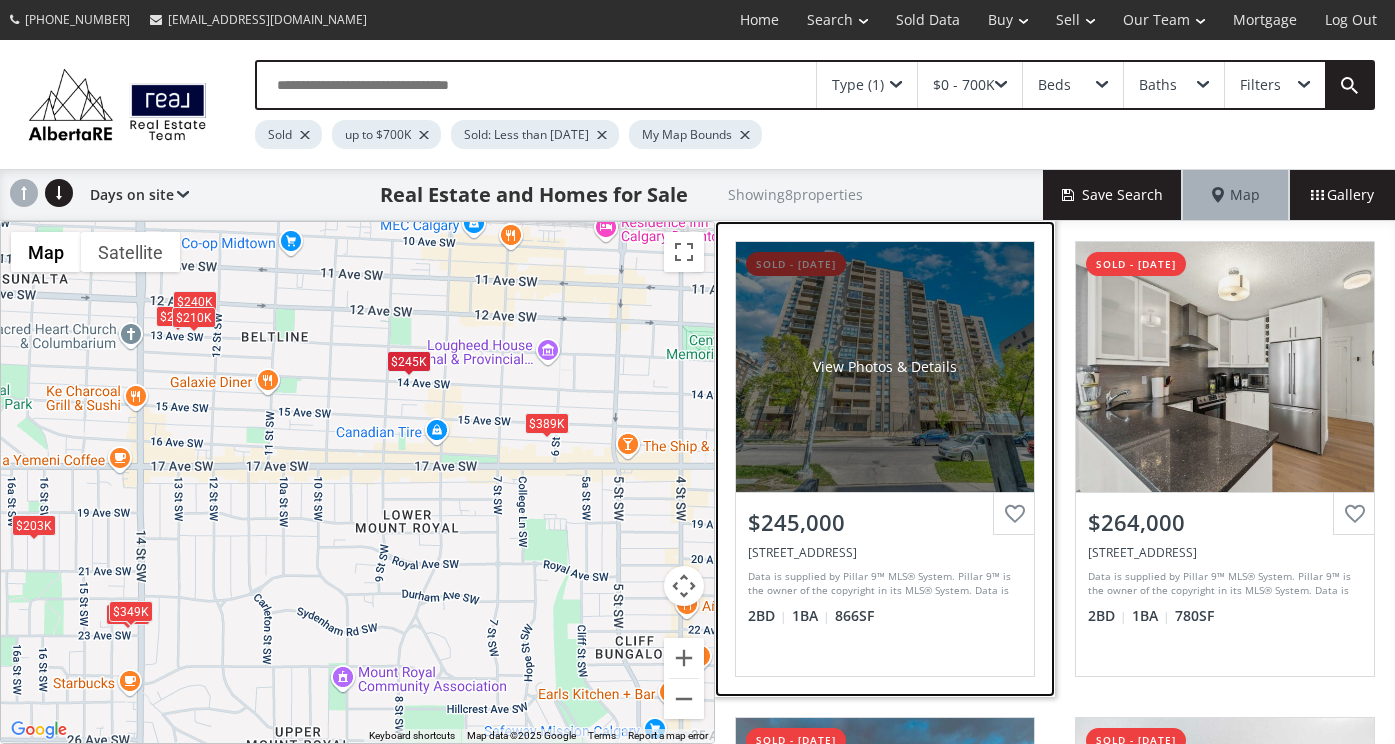 click on "View Photos & Details" at bounding box center [885, 367] 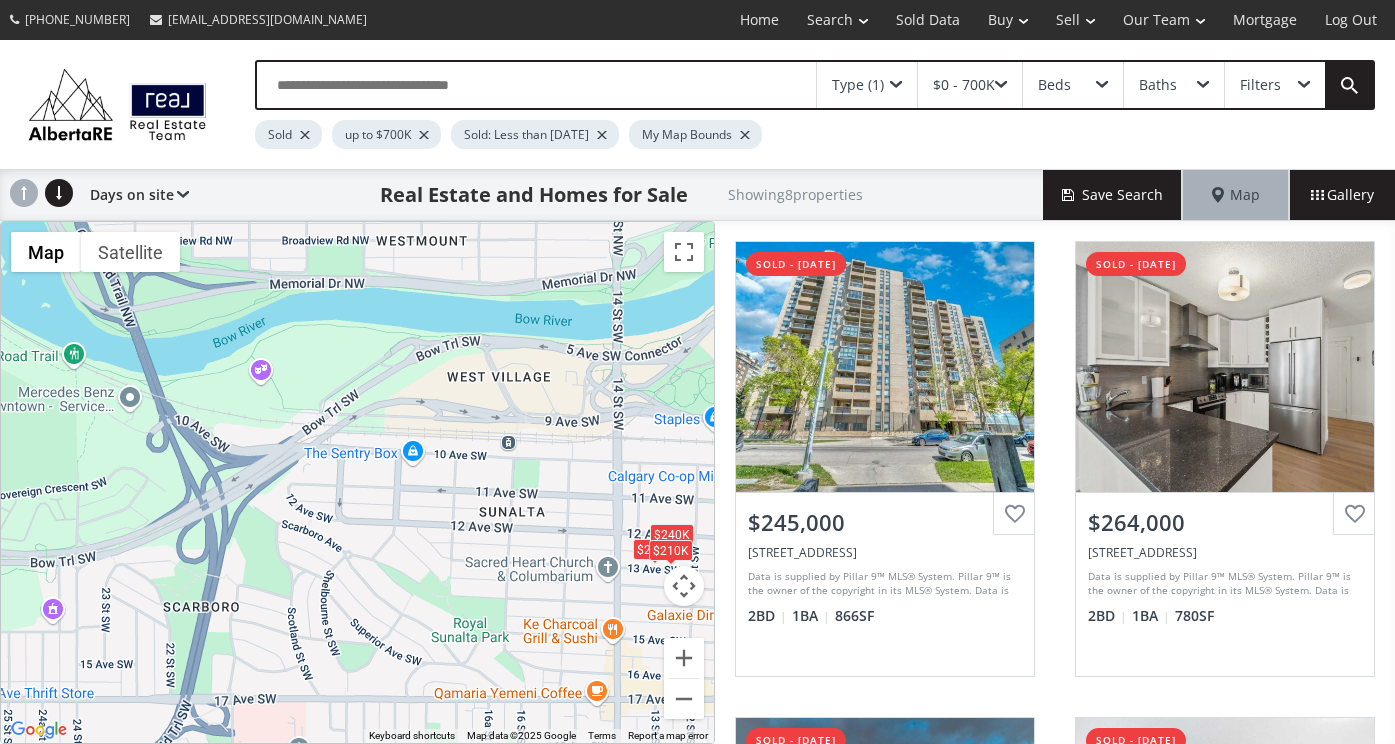 drag, startPoint x: 64, startPoint y: 312, endPoint x: 542, endPoint y: 546, distance: 532.20294 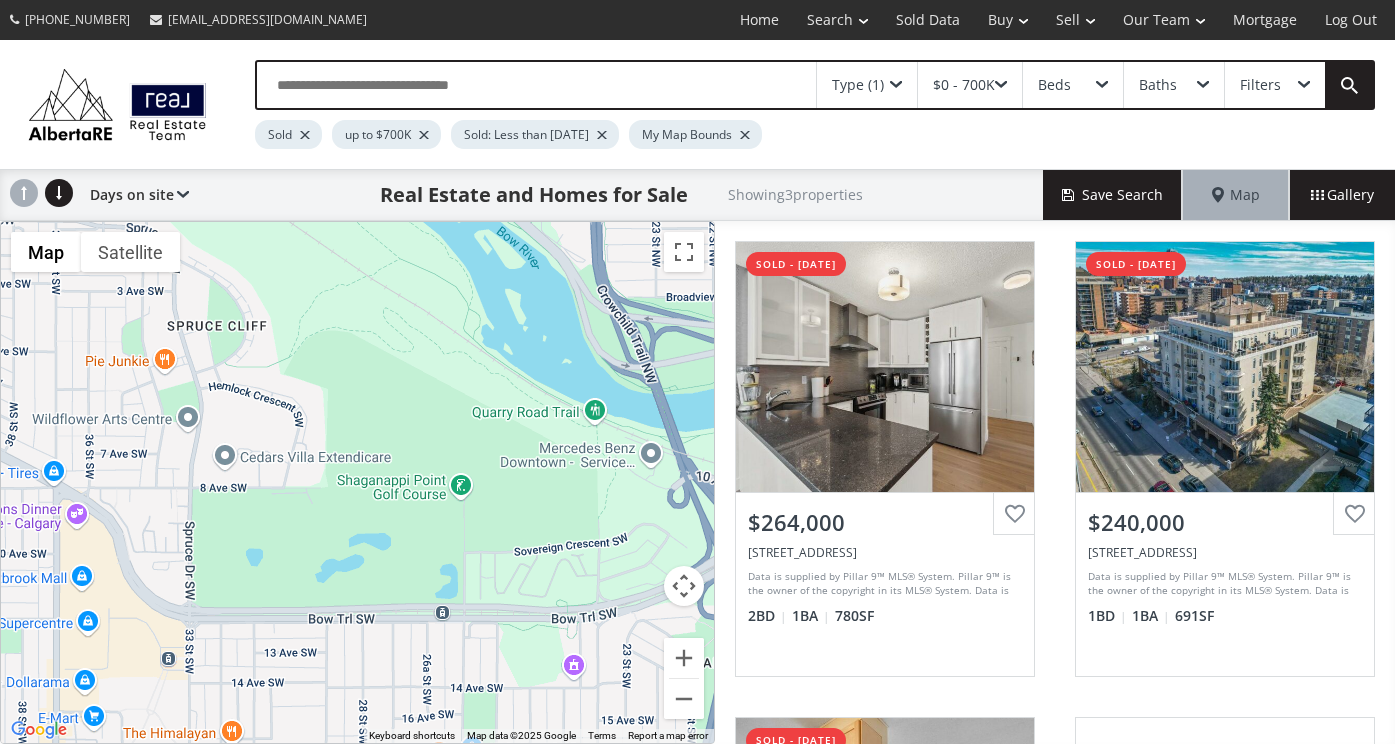 drag, startPoint x: 72, startPoint y: 394, endPoint x: 597, endPoint y: 451, distance: 528.0852 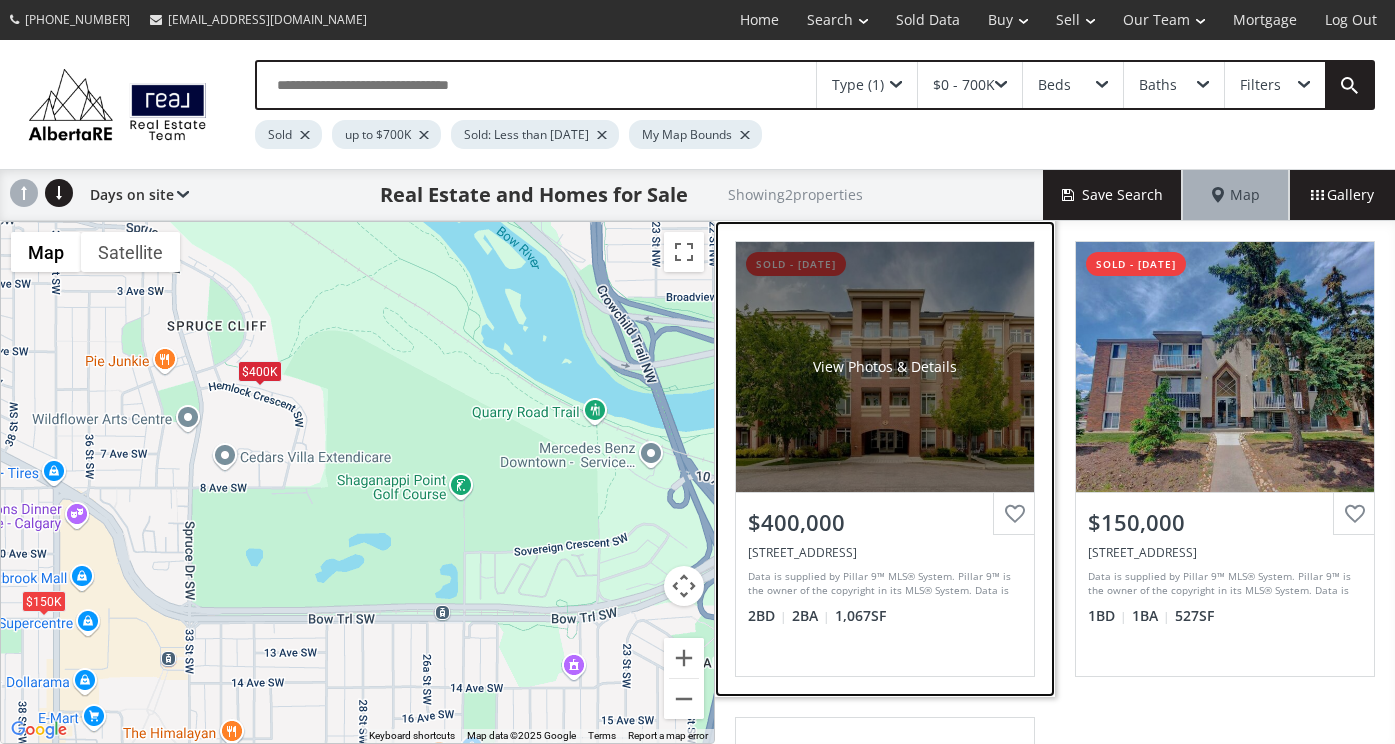 click on "View Photos & Details" at bounding box center [885, 367] 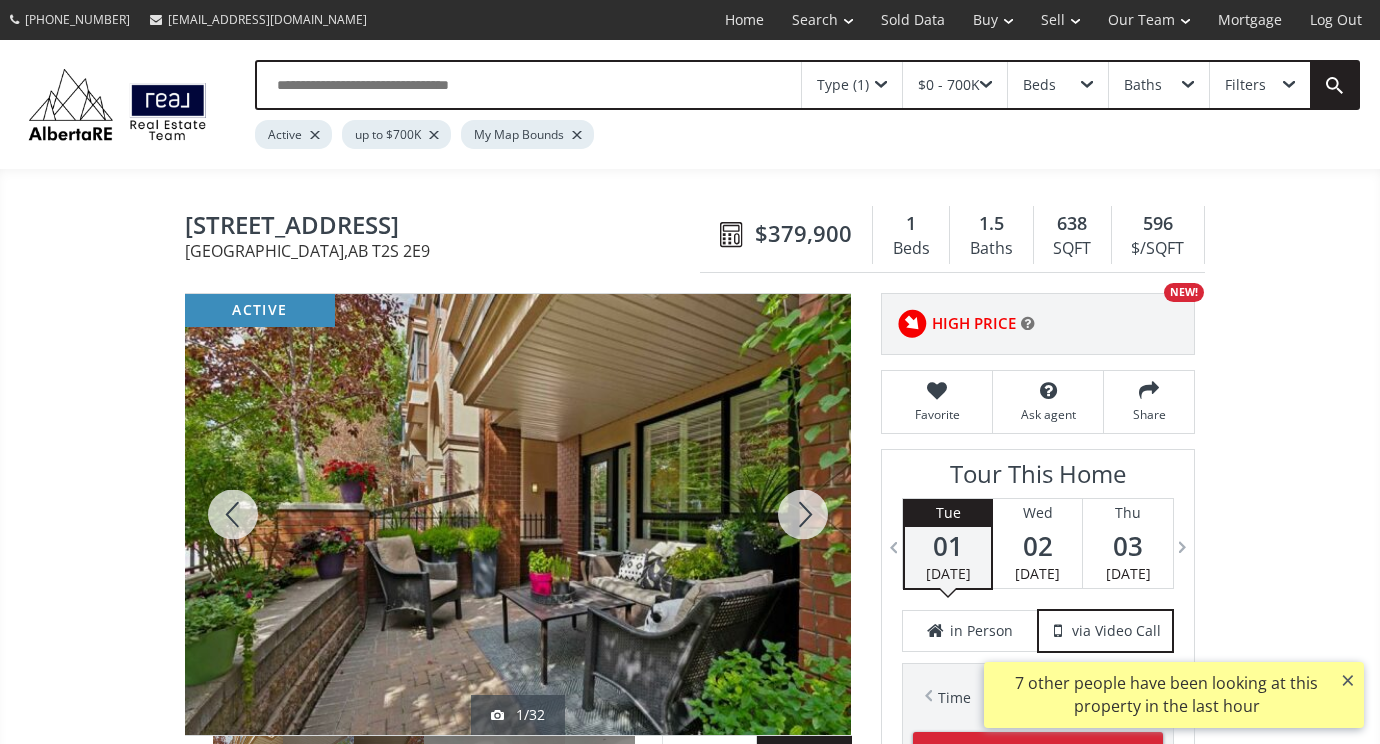 scroll, scrollTop: 0, scrollLeft: 0, axis: both 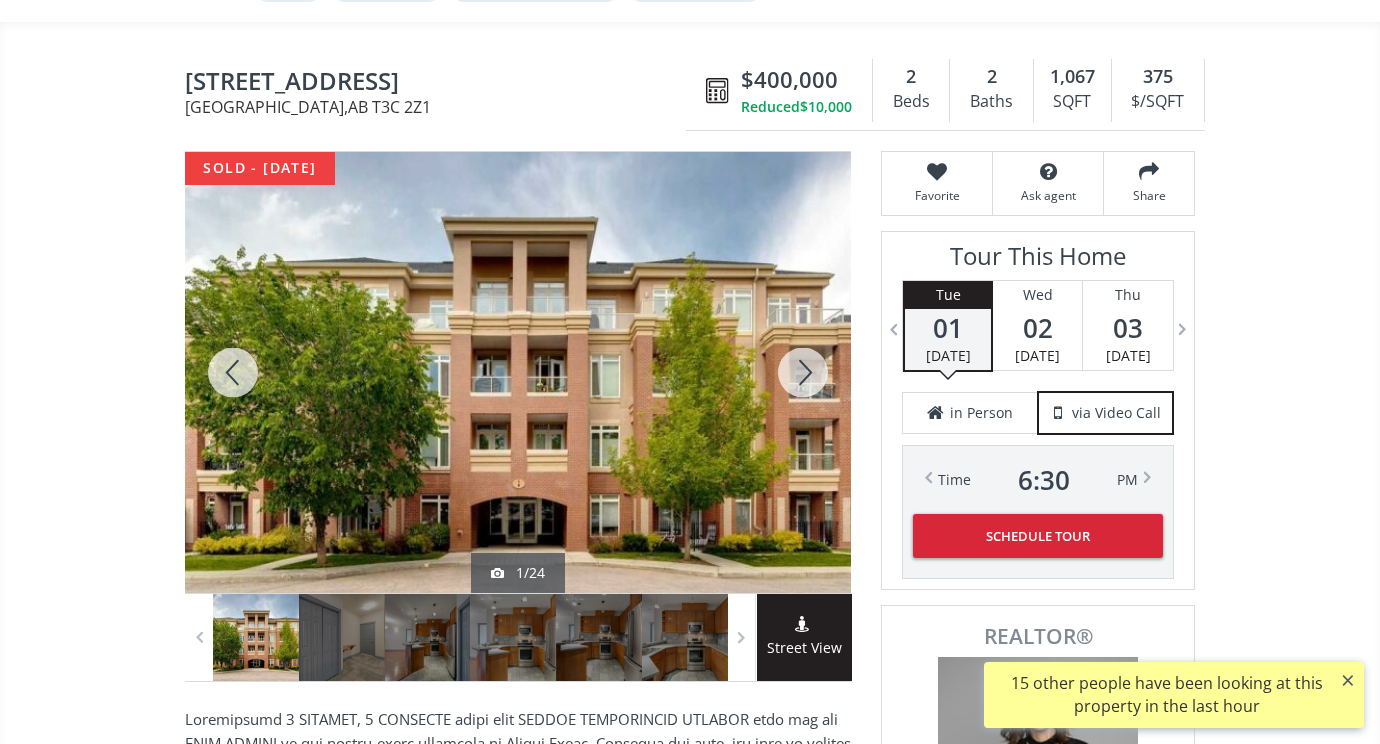 click at bounding box center (803, 372) 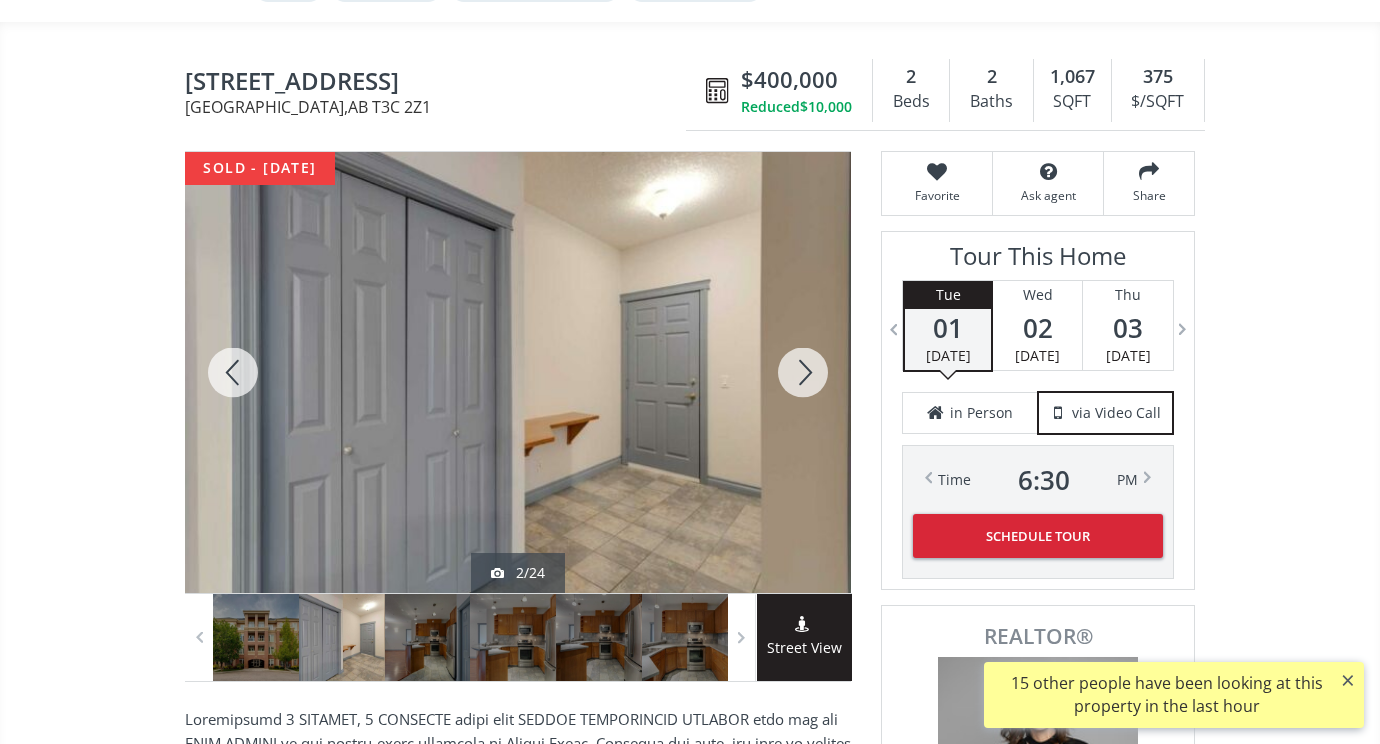 click at bounding box center (803, 372) 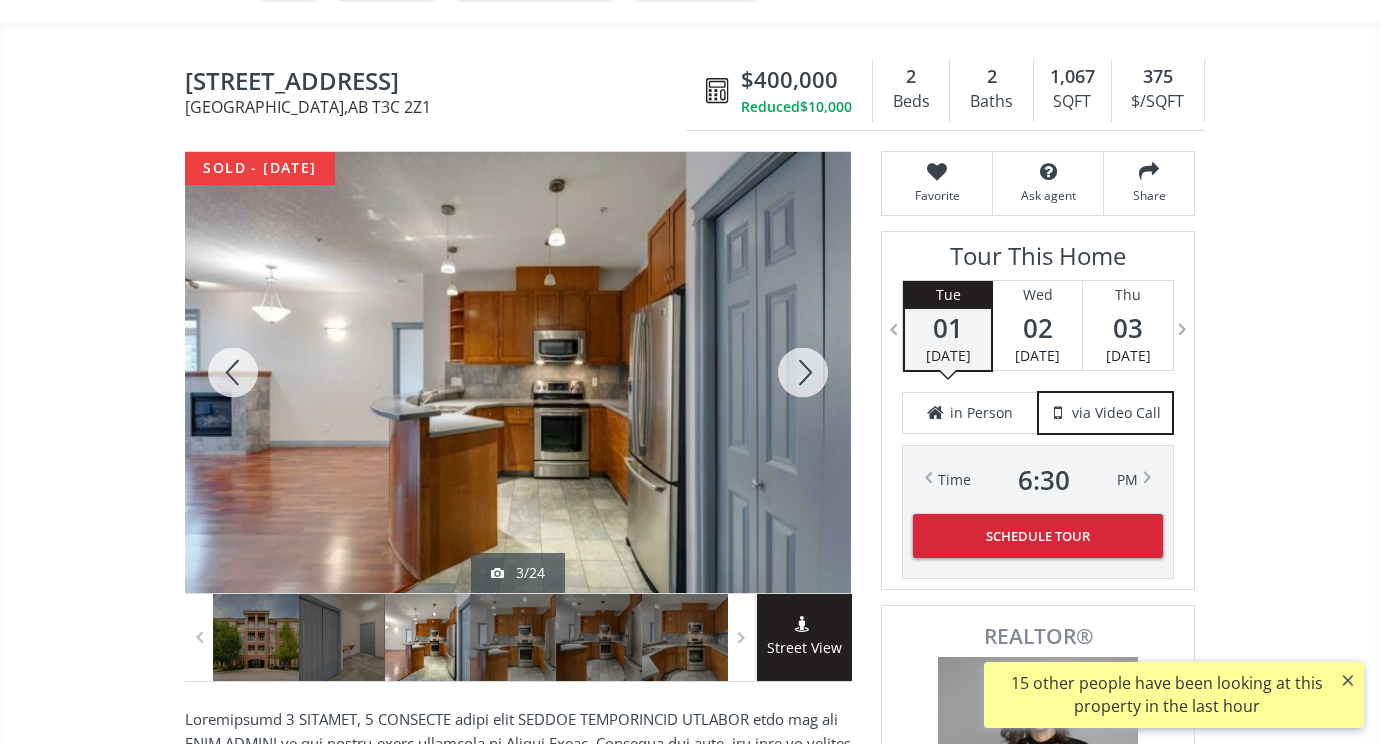 click at bounding box center (803, 372) 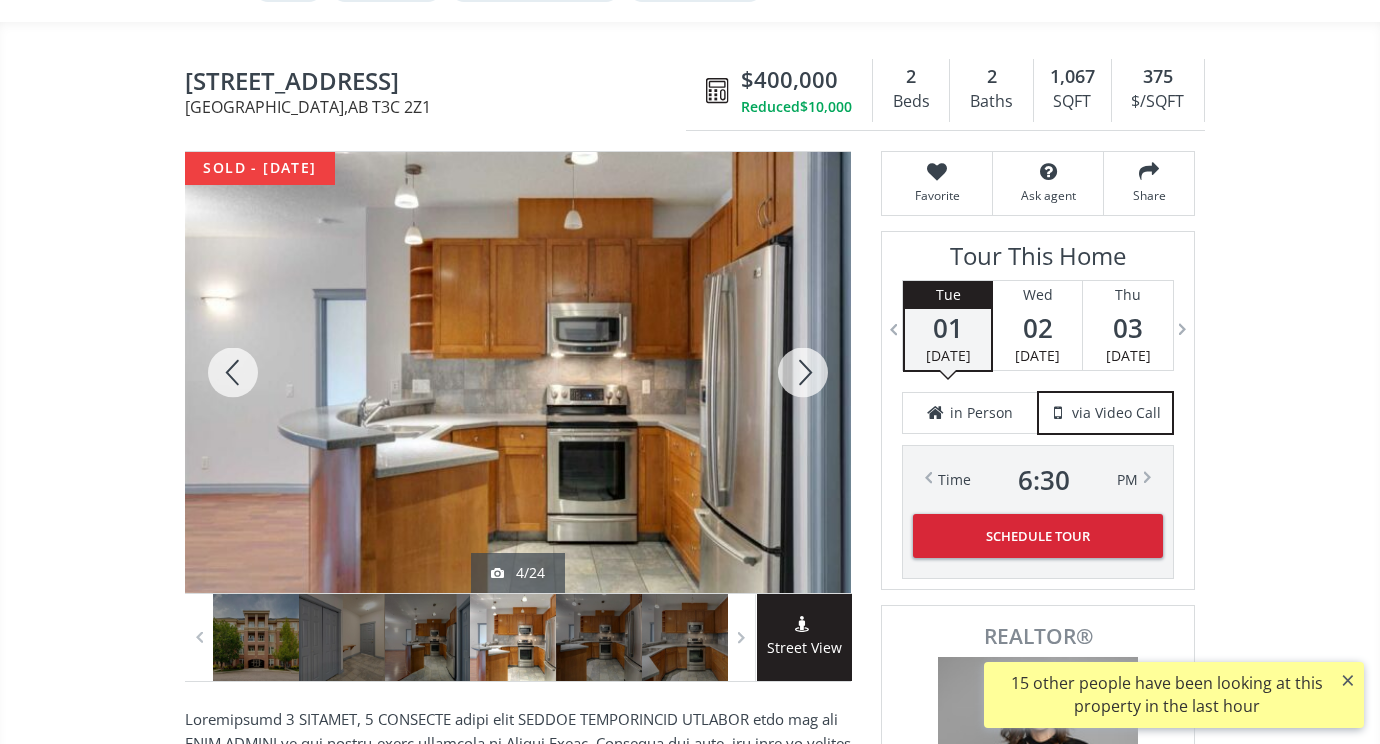 click at bounding box center [803, 372] 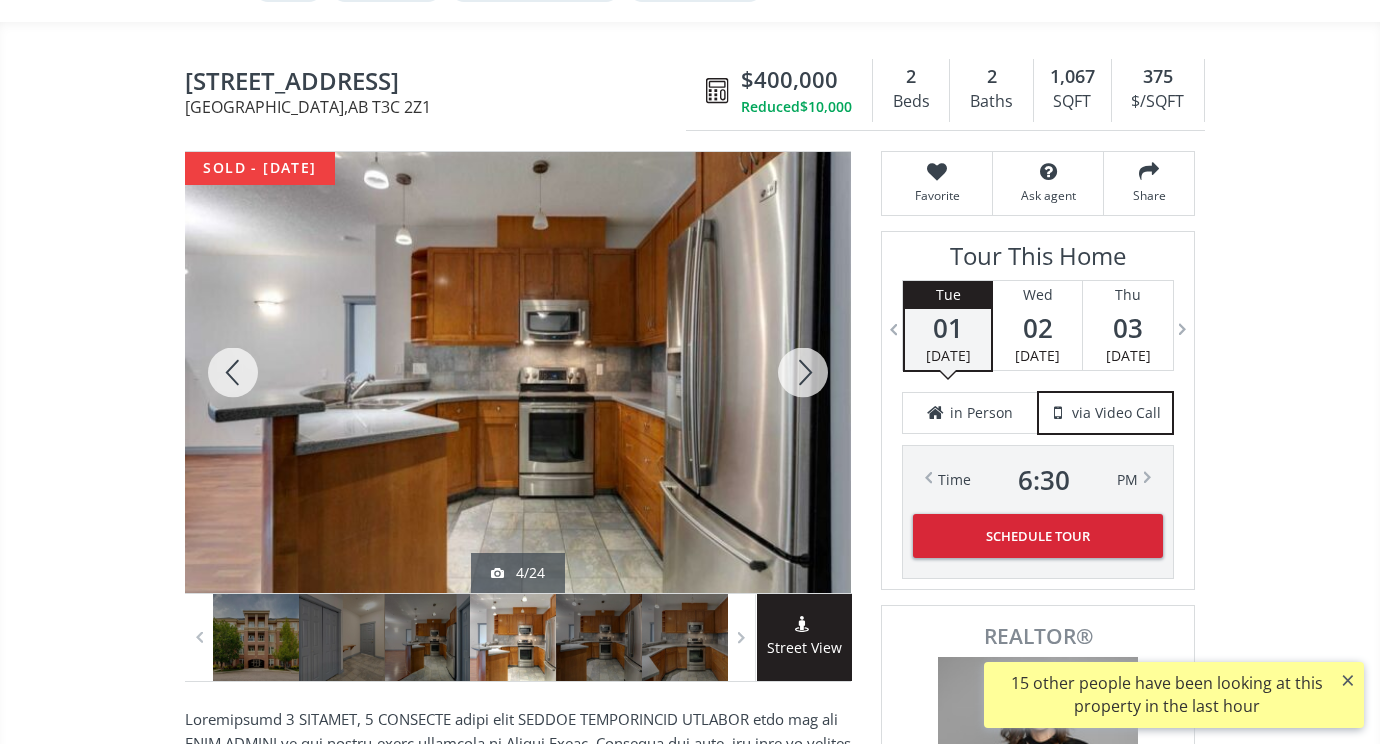click at bounding box center (803, 372) 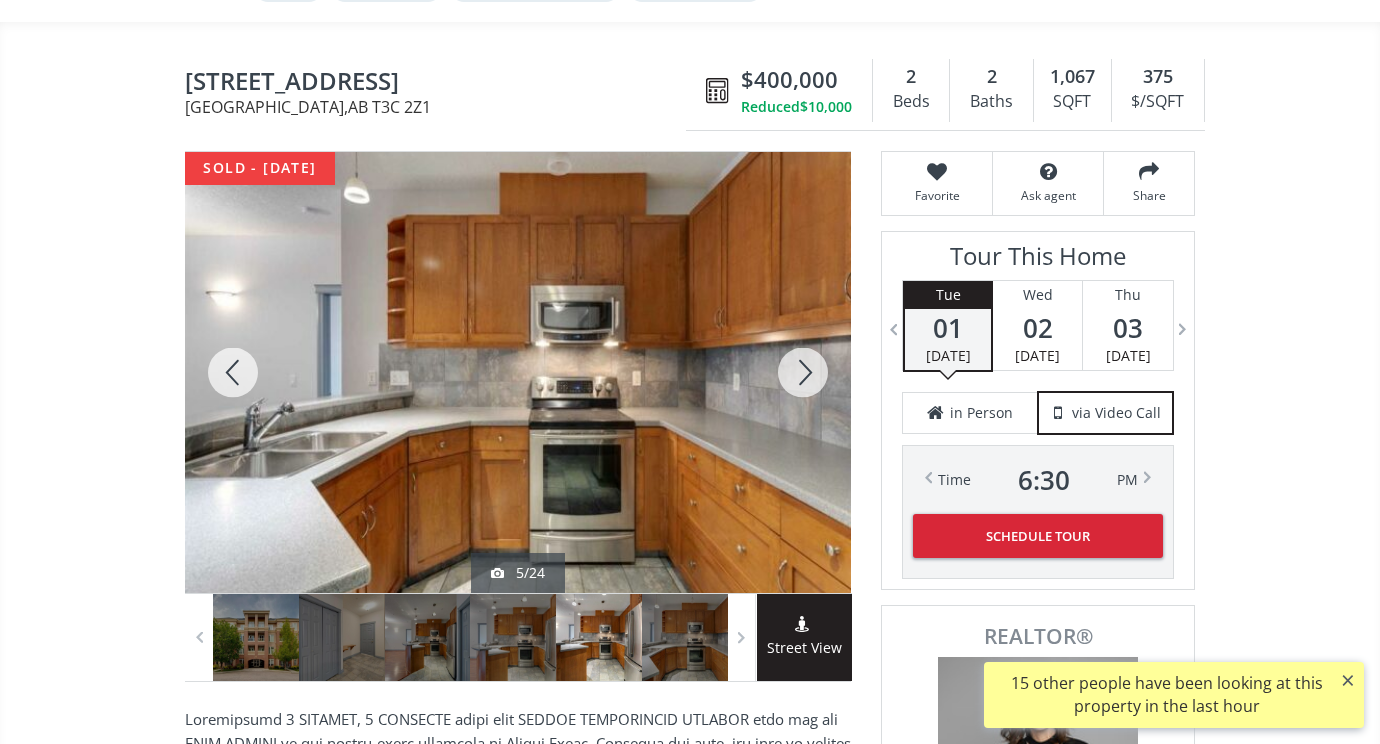 click at bounding box center (803, 372) 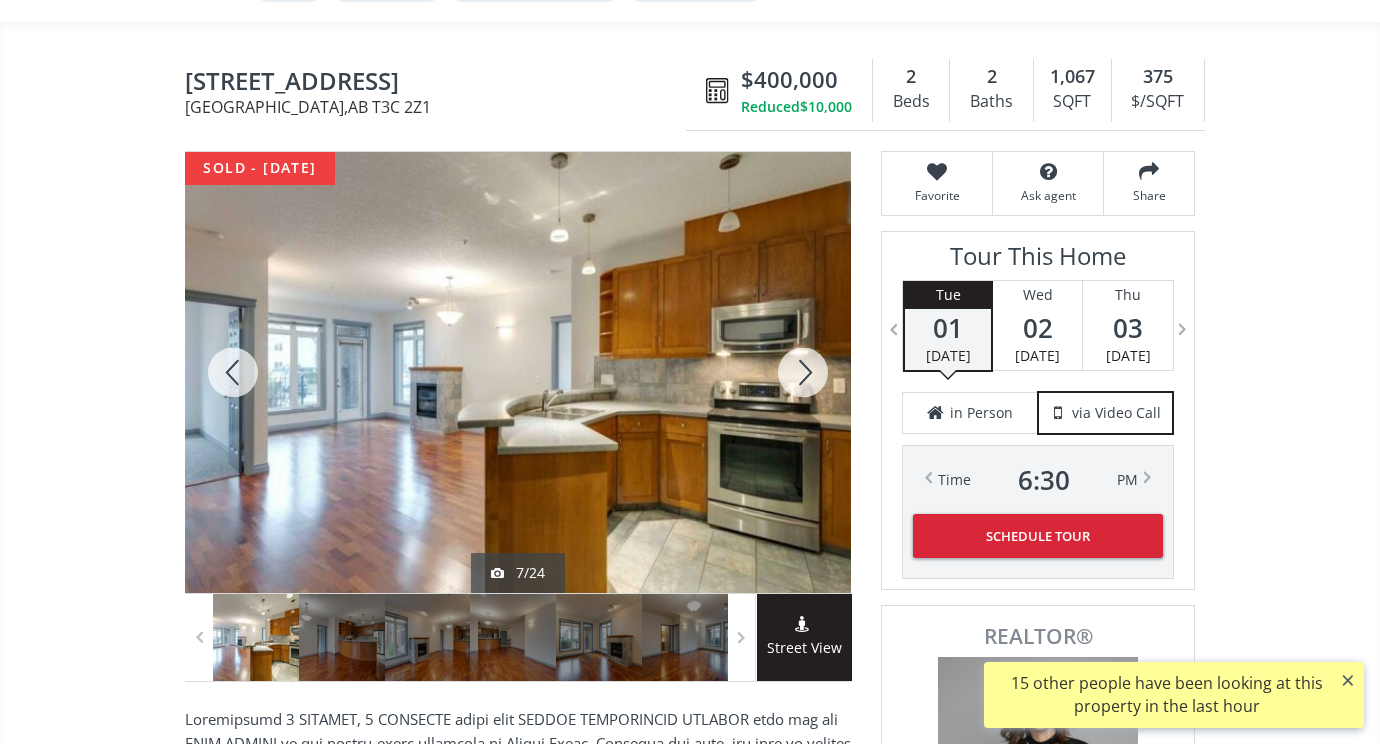 click at bounding box center (803, 372) 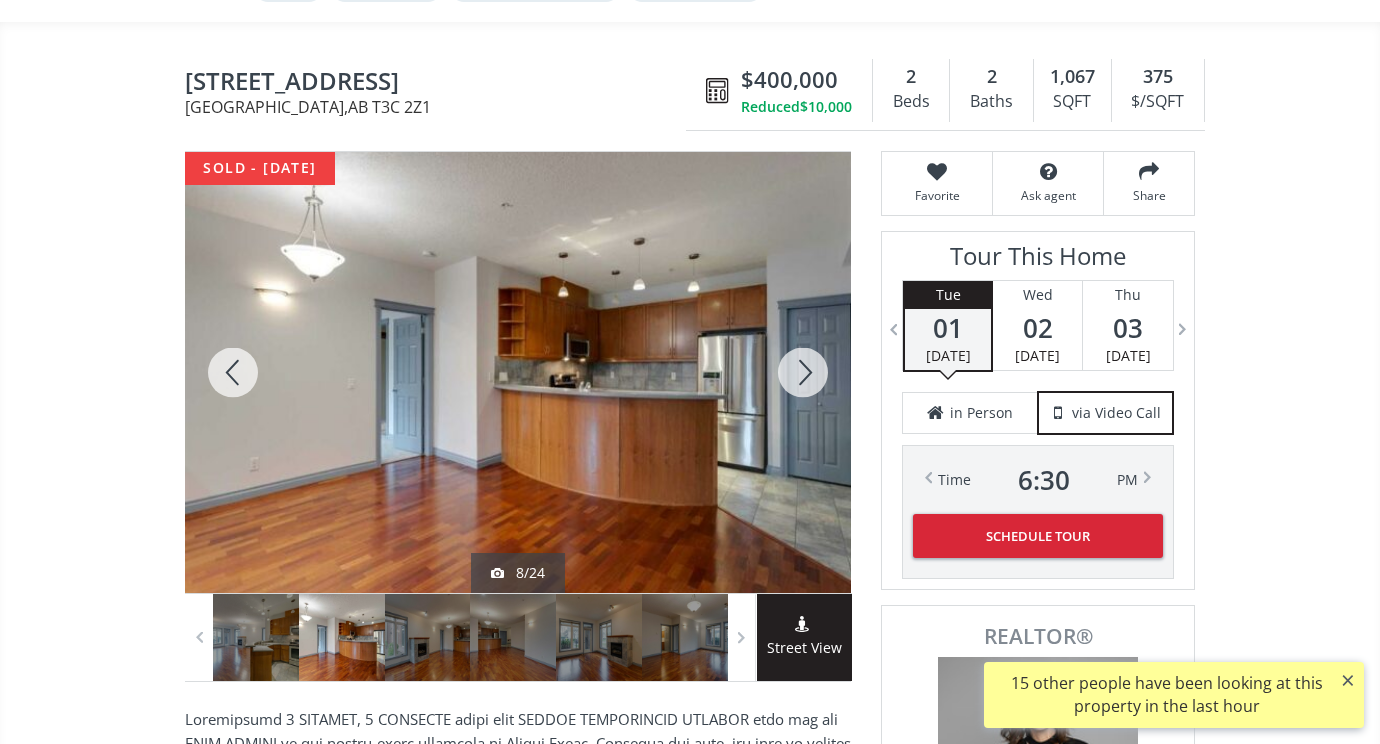 click at bounding box center (803, 372) 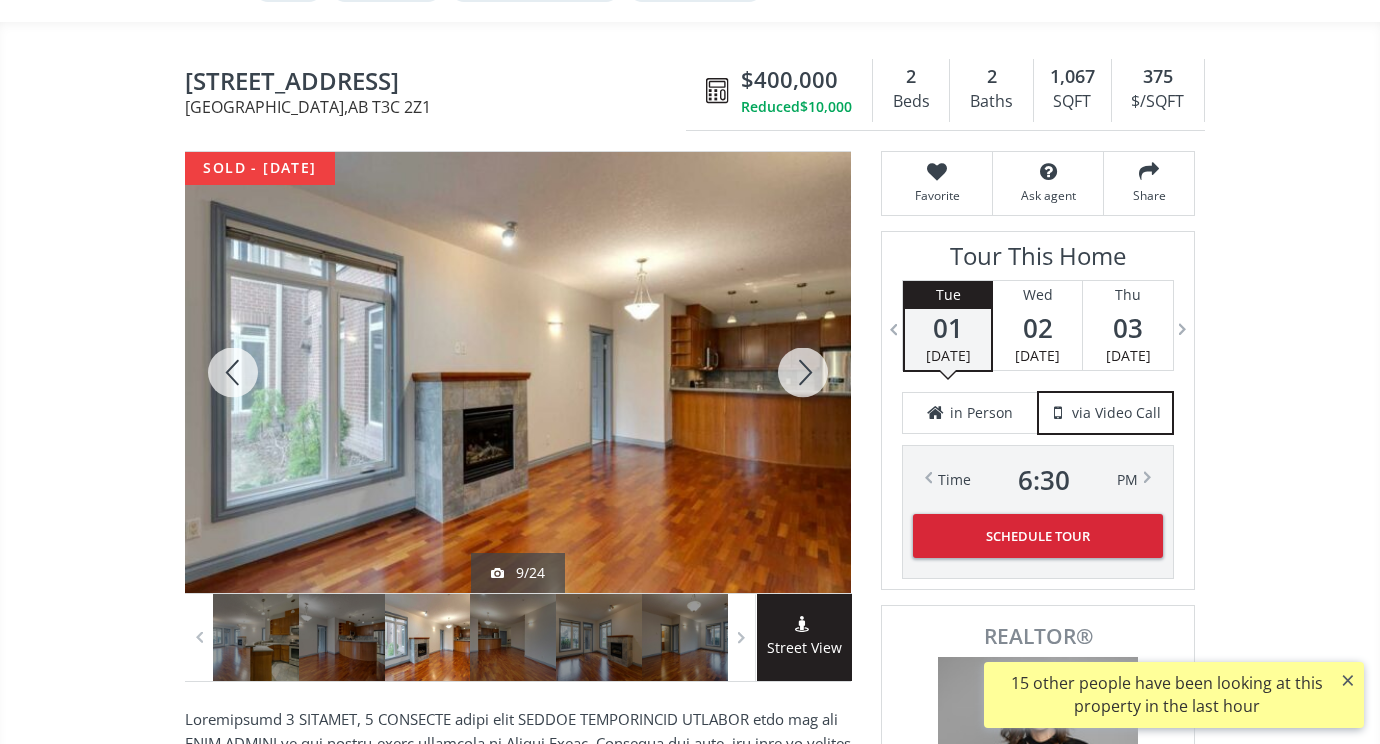 click at bounding box center [803, 372] 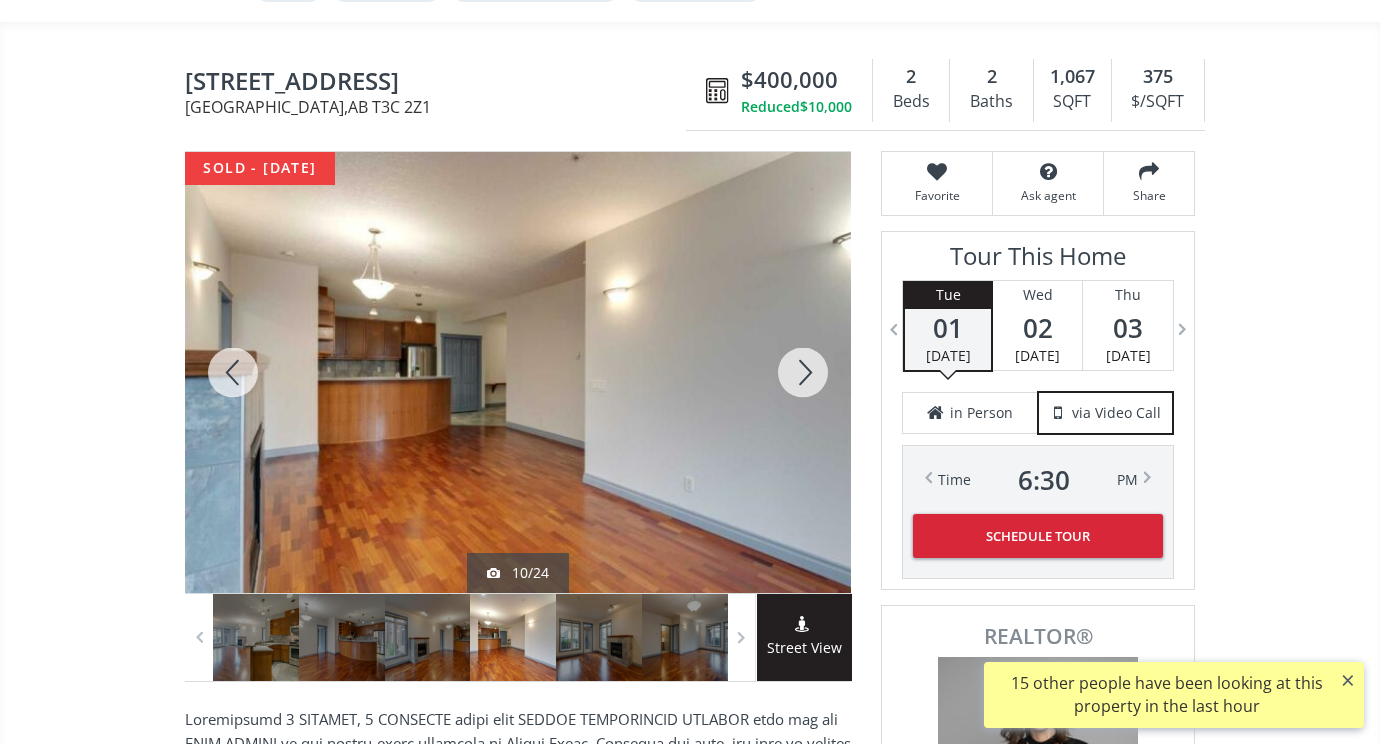 click at bounding box center [803, 372] 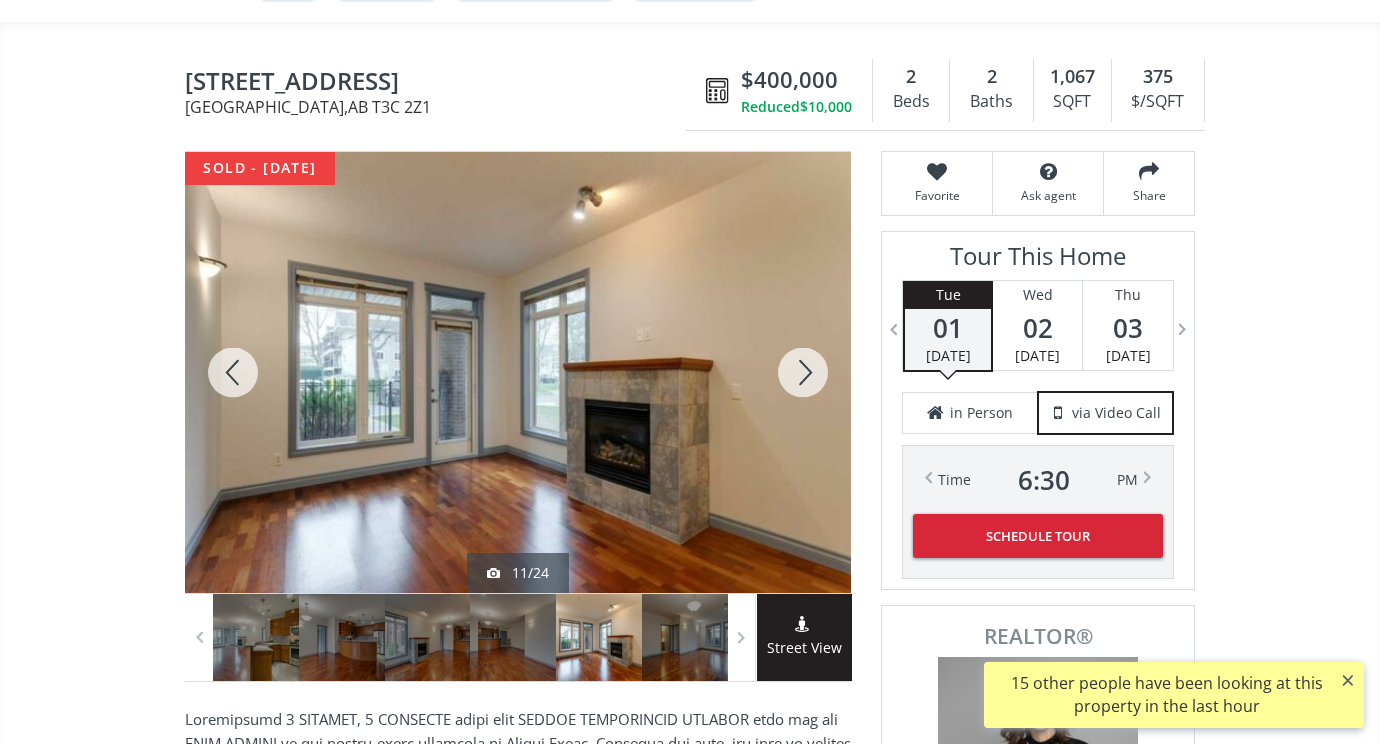 click at bounding box center (803, 372) 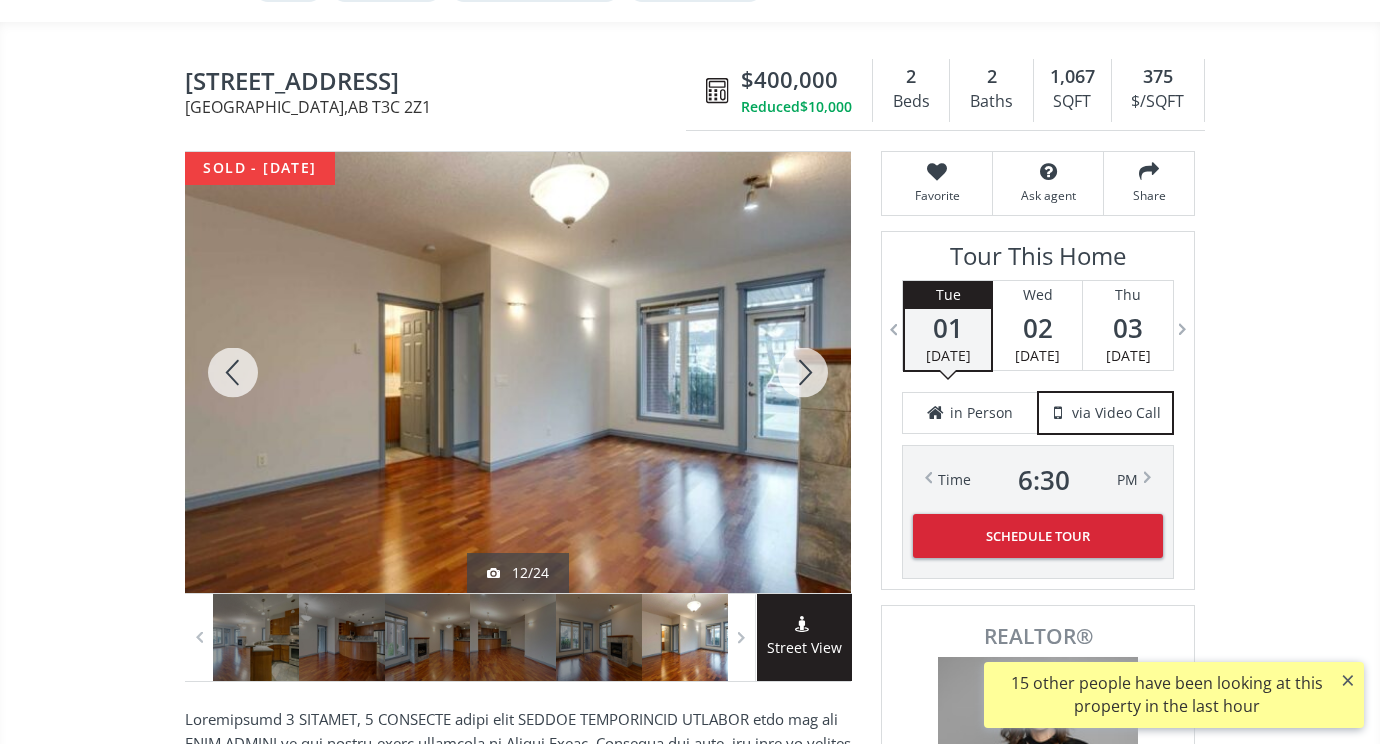 click at bounding box center [803, 372] 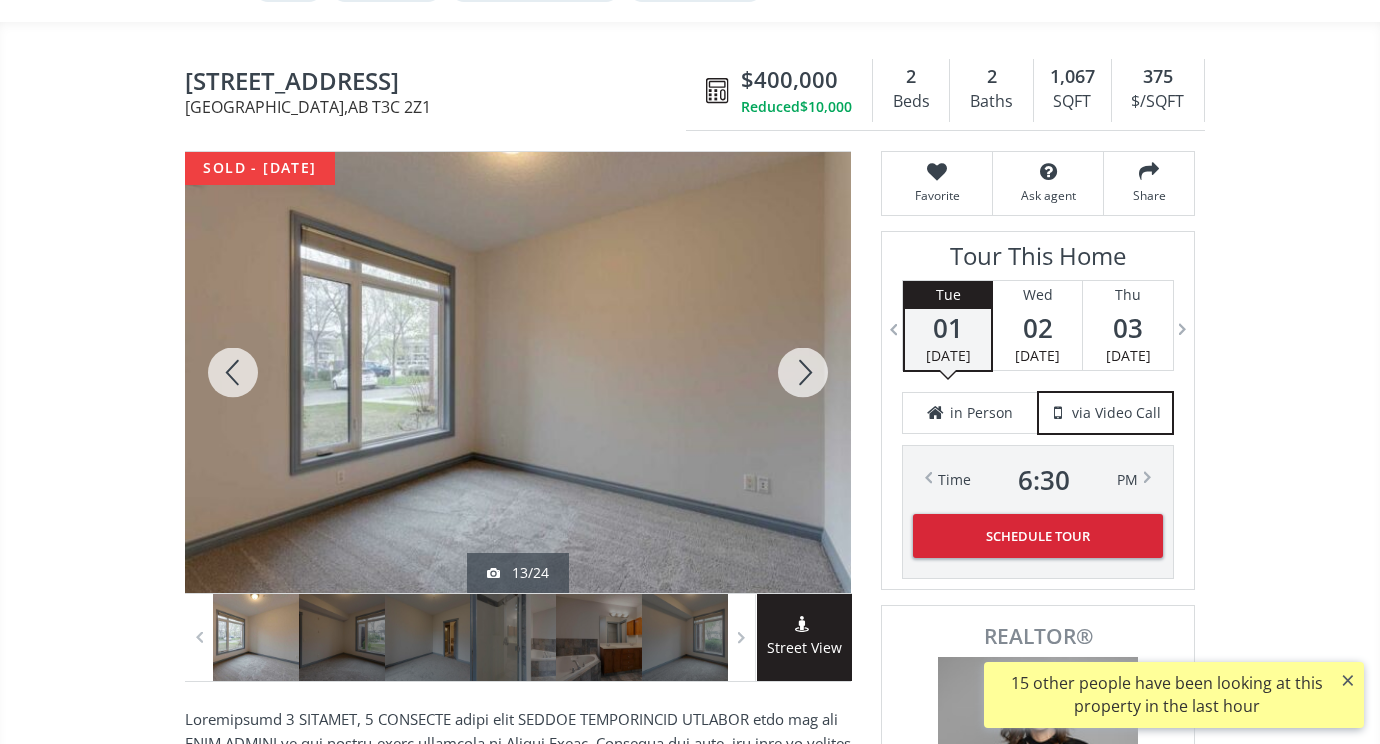 click at bounding box center [803, 372] 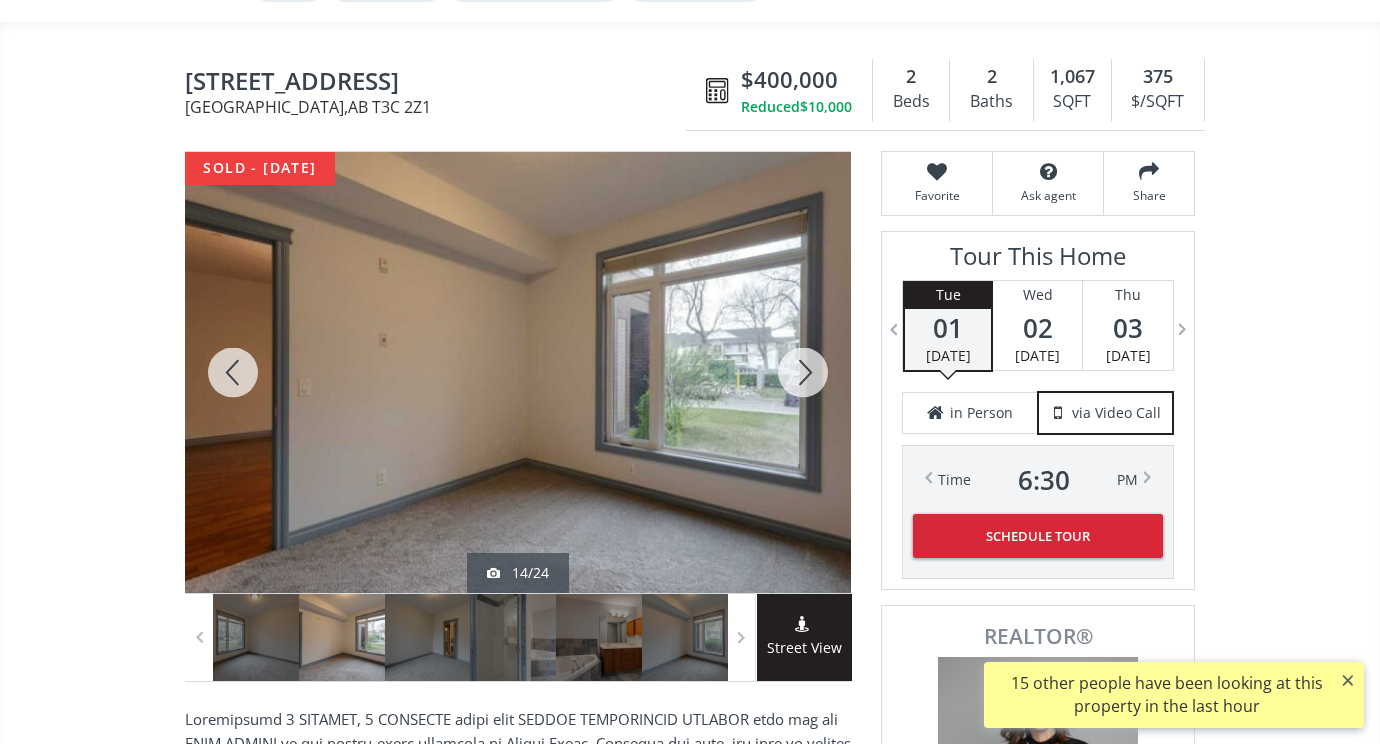 click at bounding box center [803, 372] 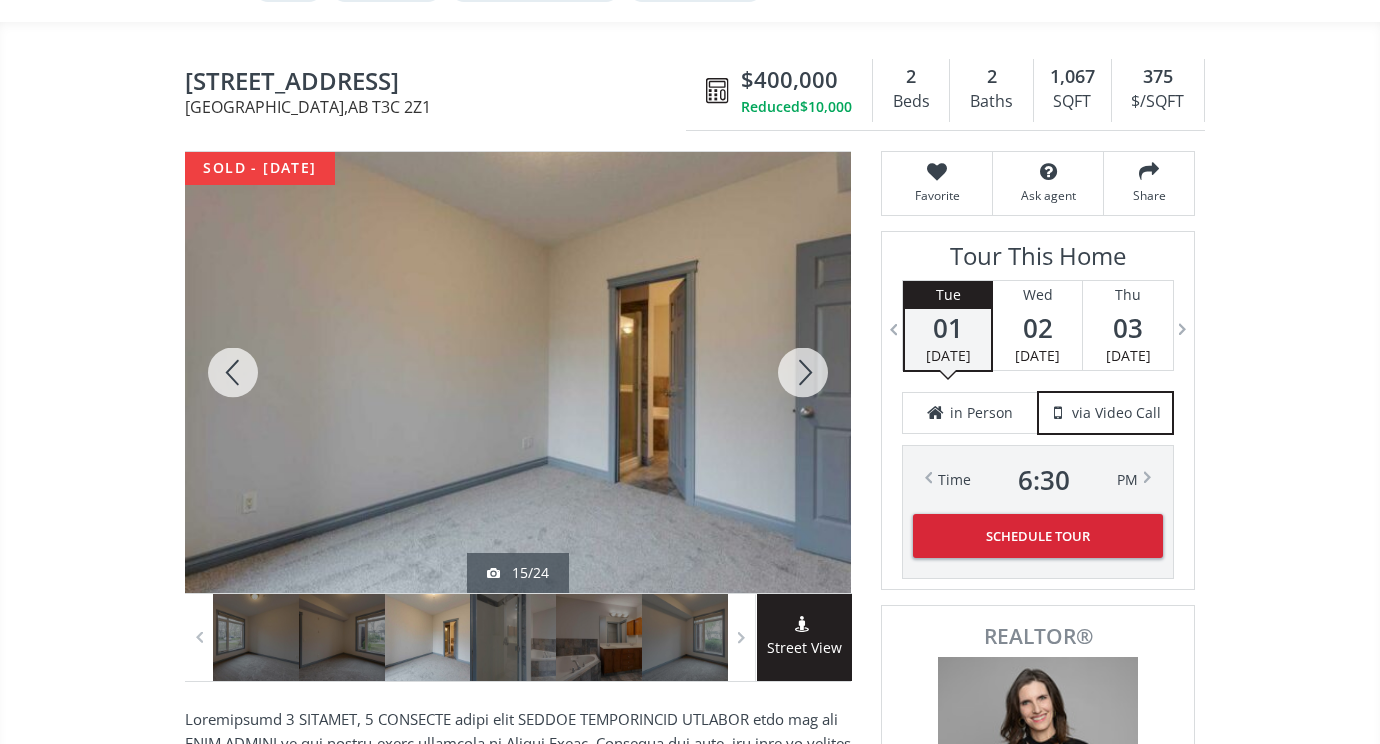 click at bounding box center (803, 372) 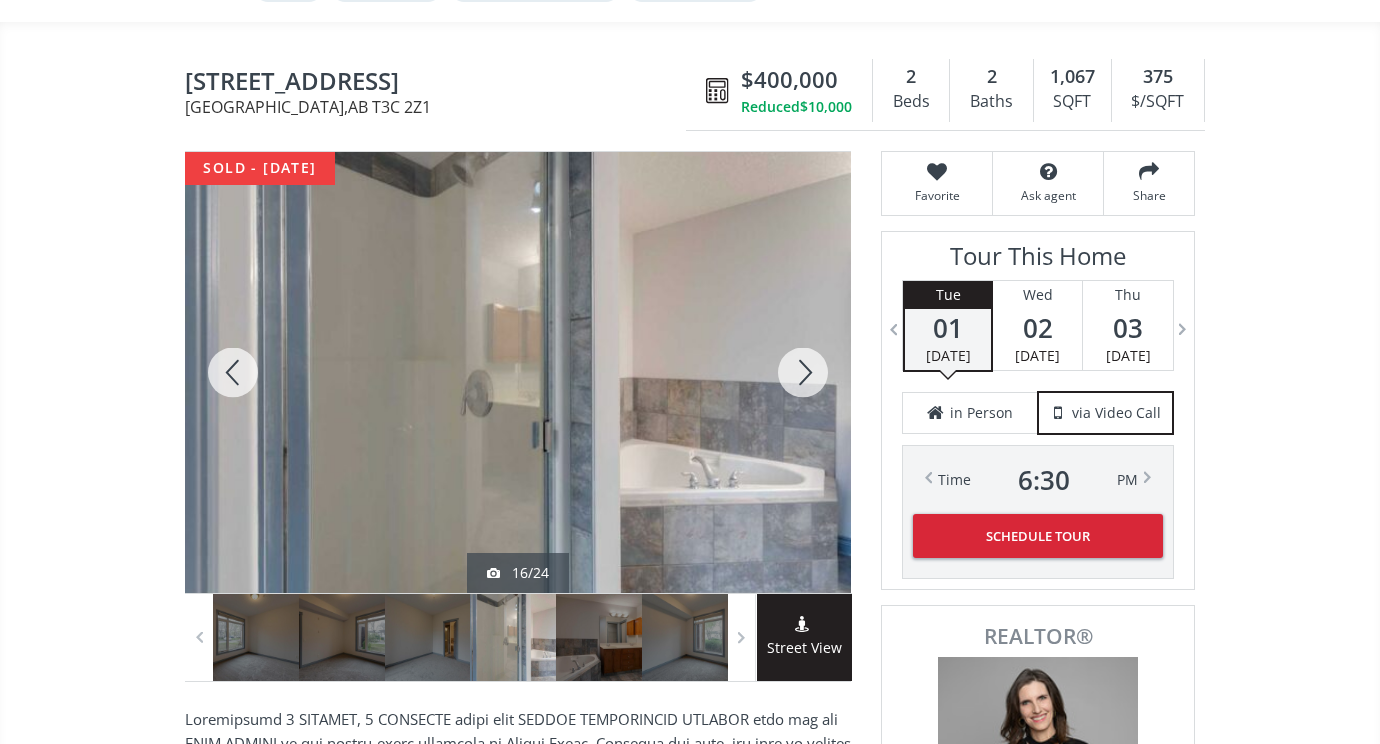 click at bounding box center (803, 372) 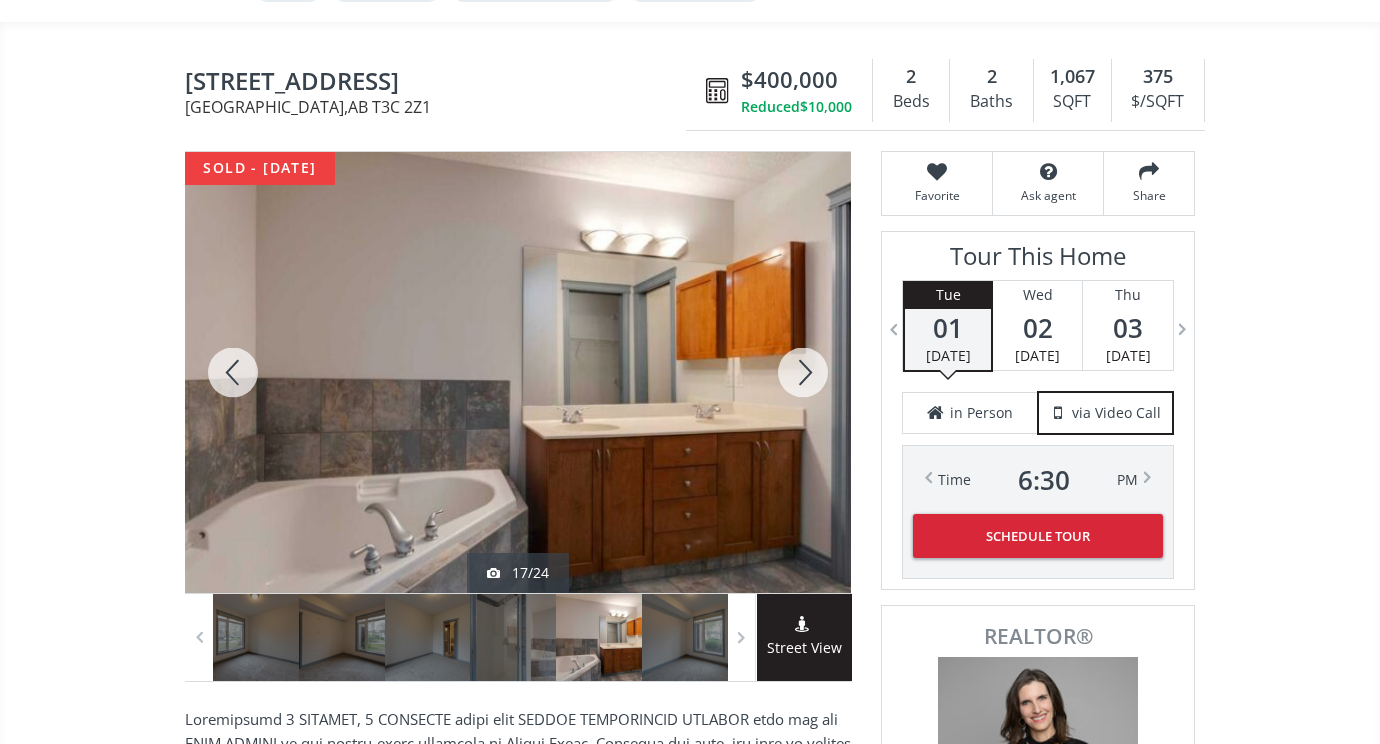 click at bounding box center [803, 372] 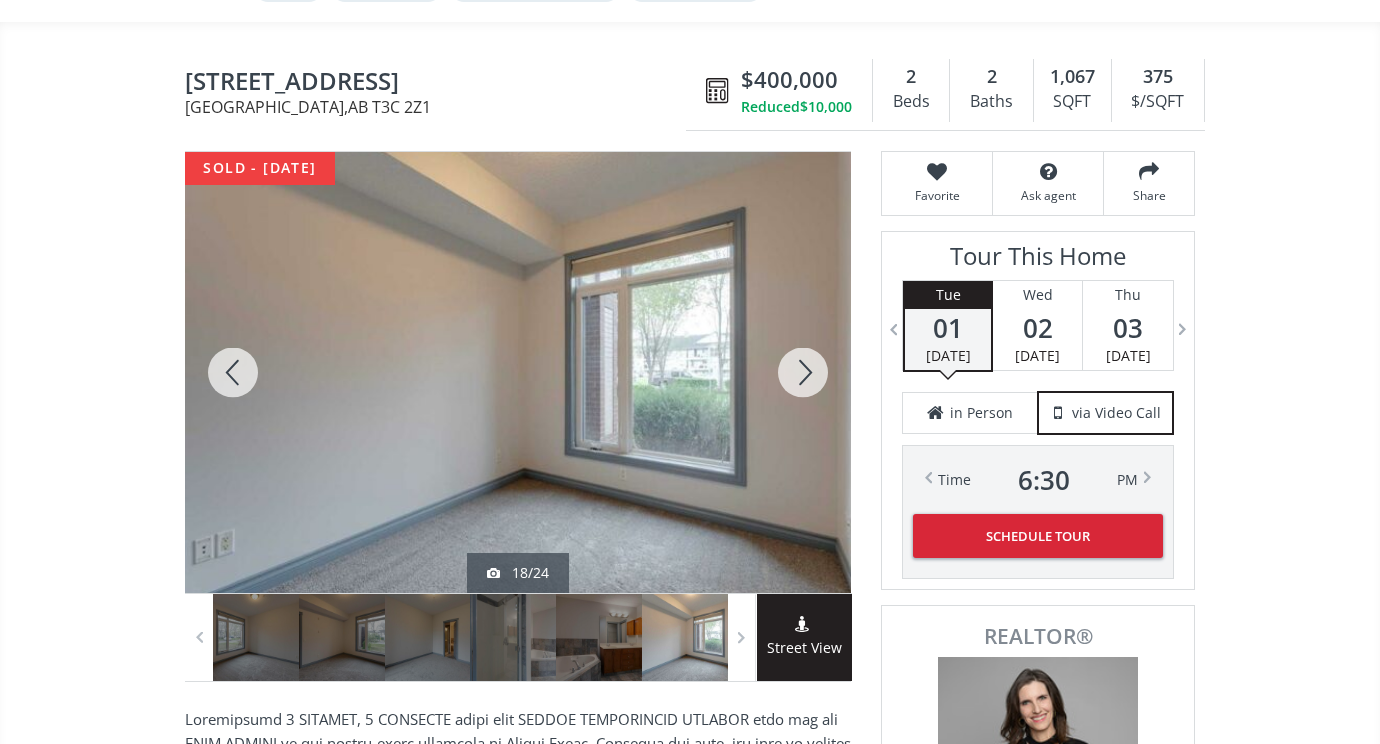 click at bounding box center (803, 372) 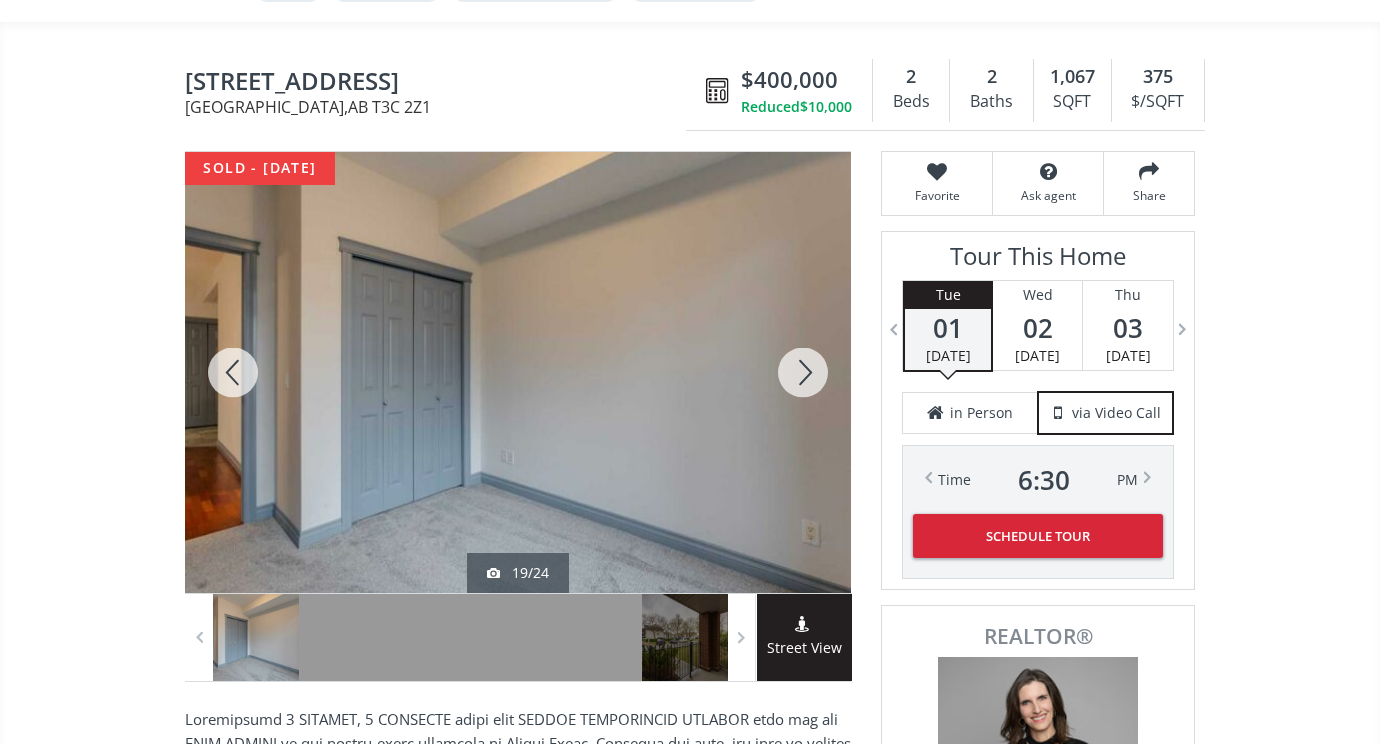 click at bounding box center (803, 372) 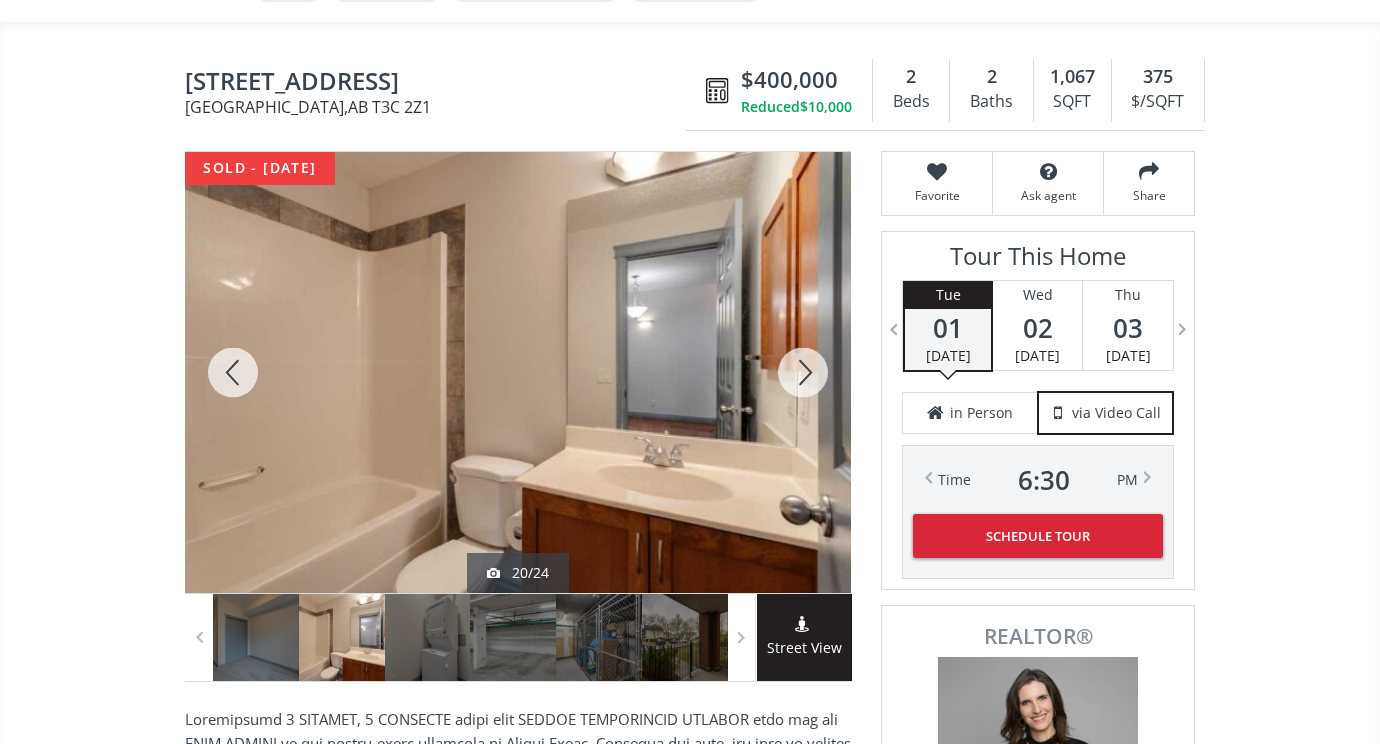 click at bounding box center (803, 372) 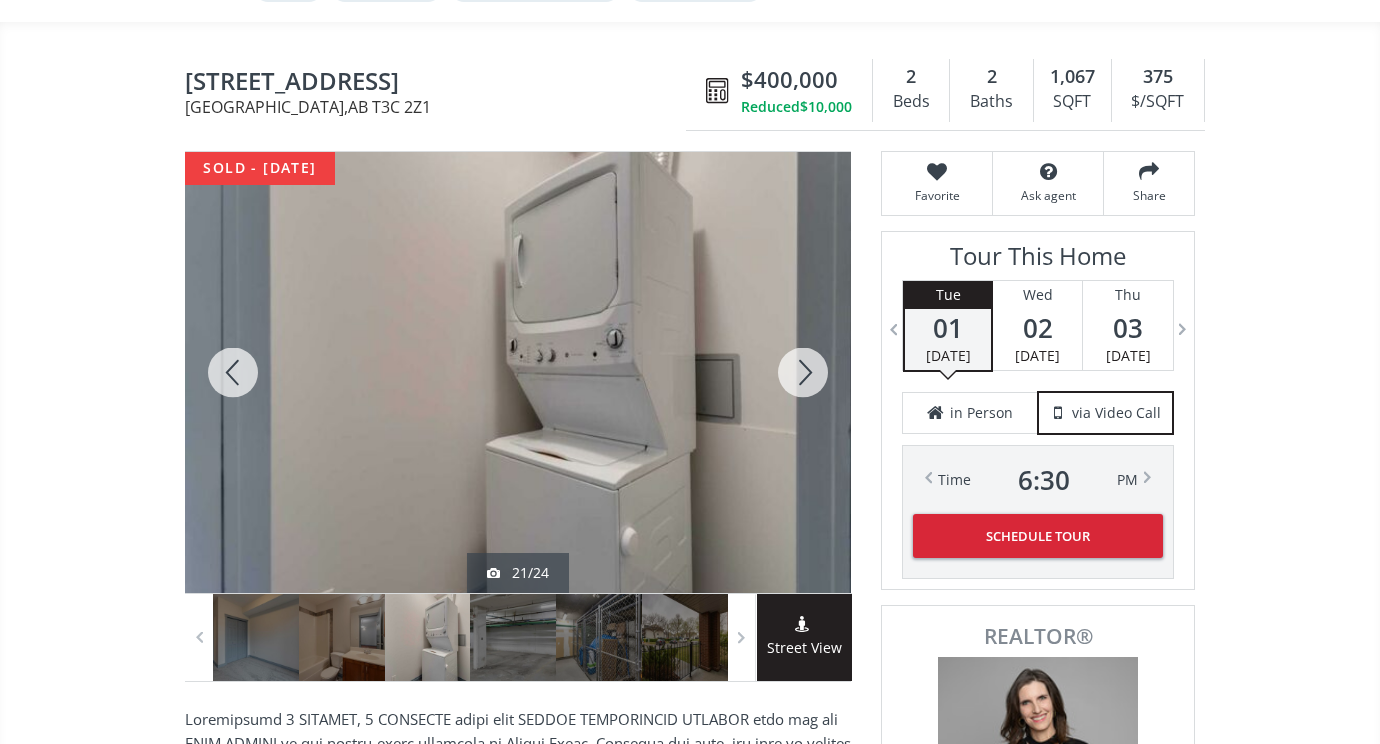 click at bounding box center [803, 372] 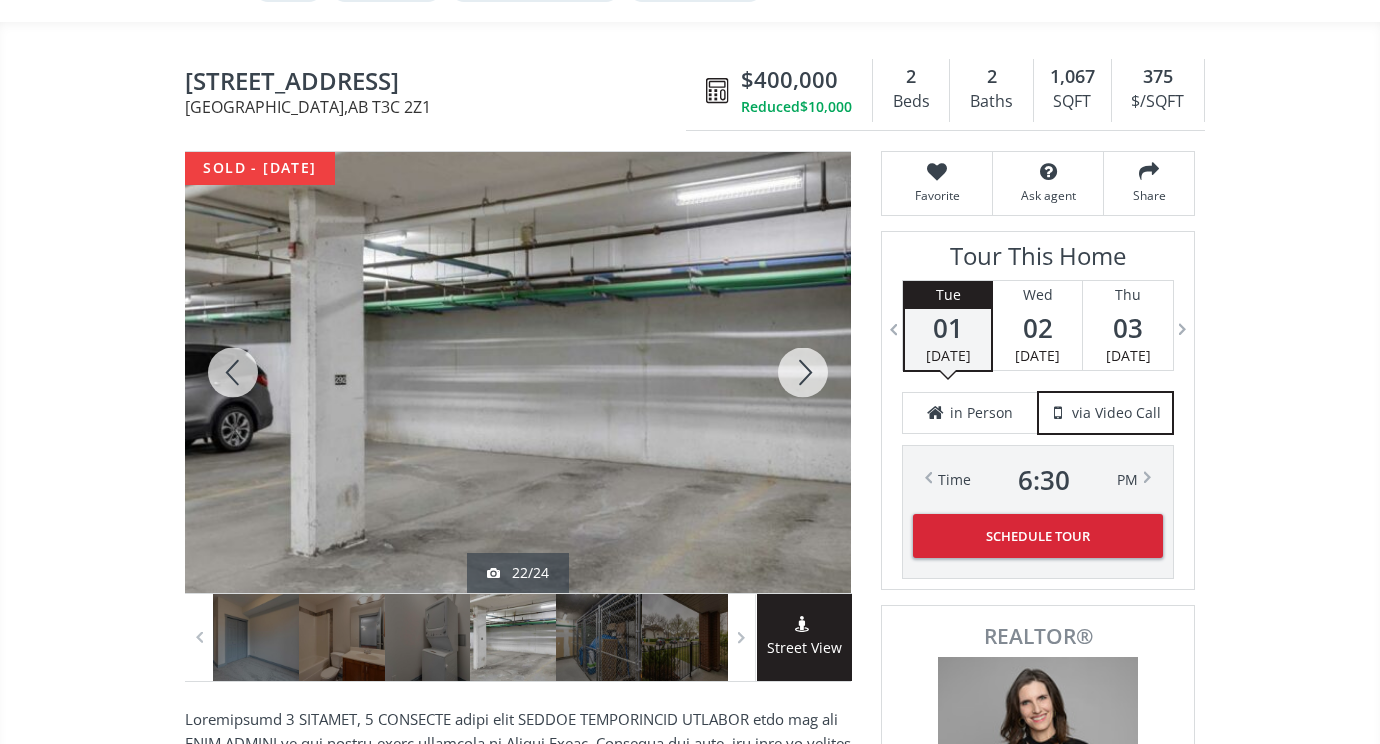 click at bounding box center [803, 372] 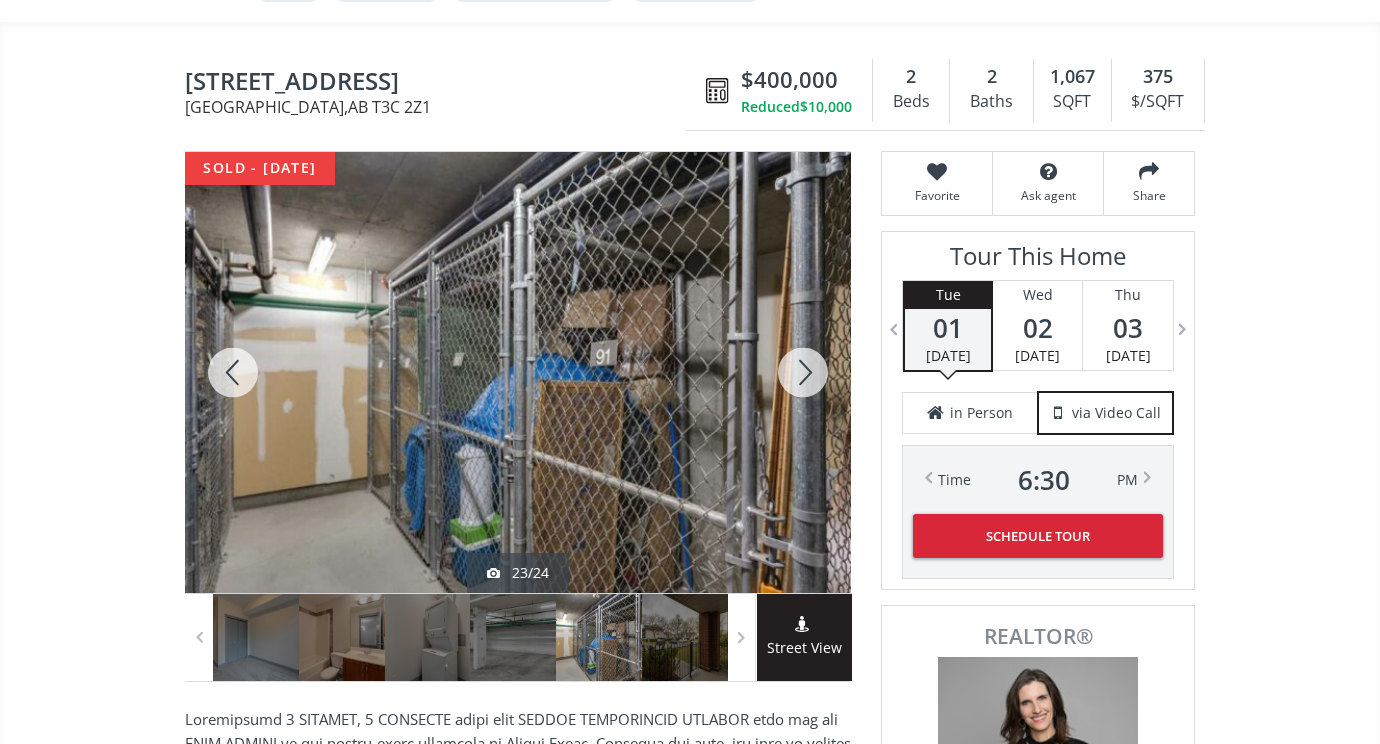 click at bounding box center (803, 372) 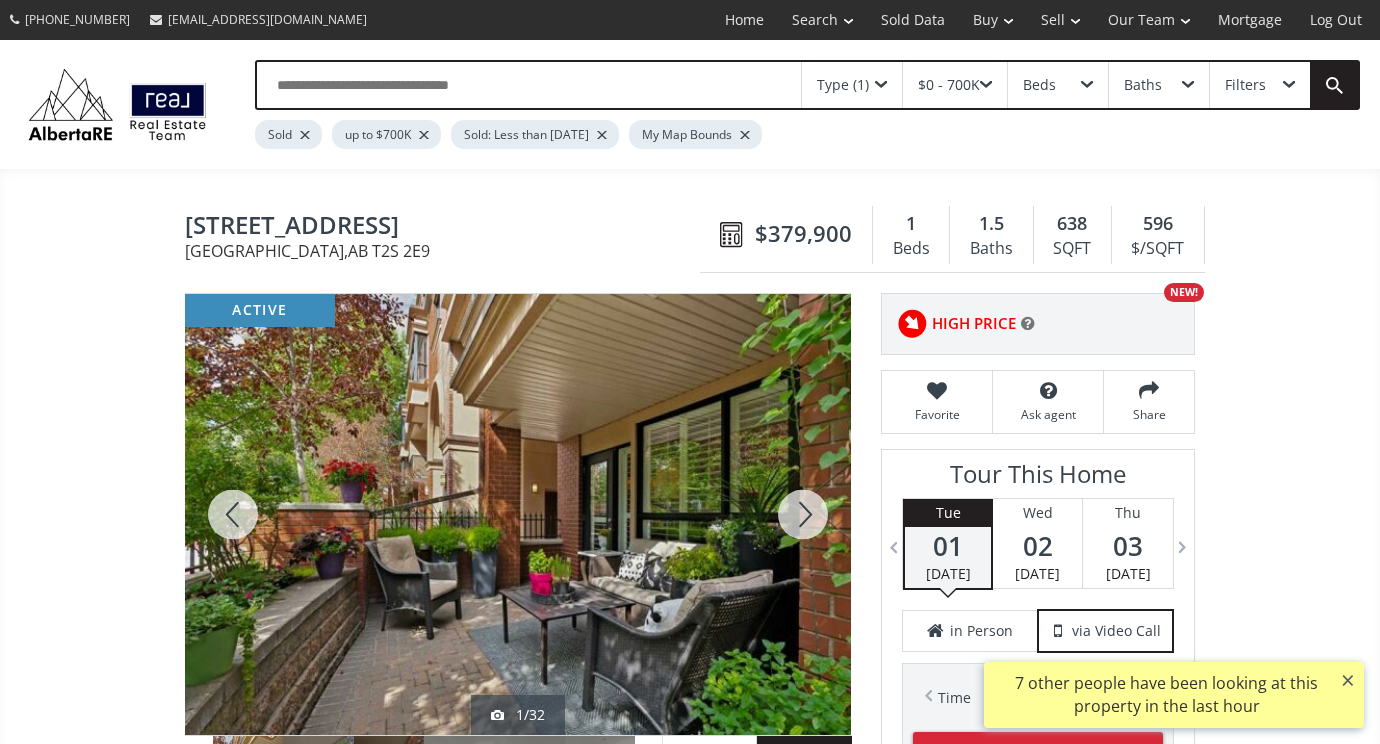 scroll, scrollTop: 2, scrollLeft: 0, axis: vertical 